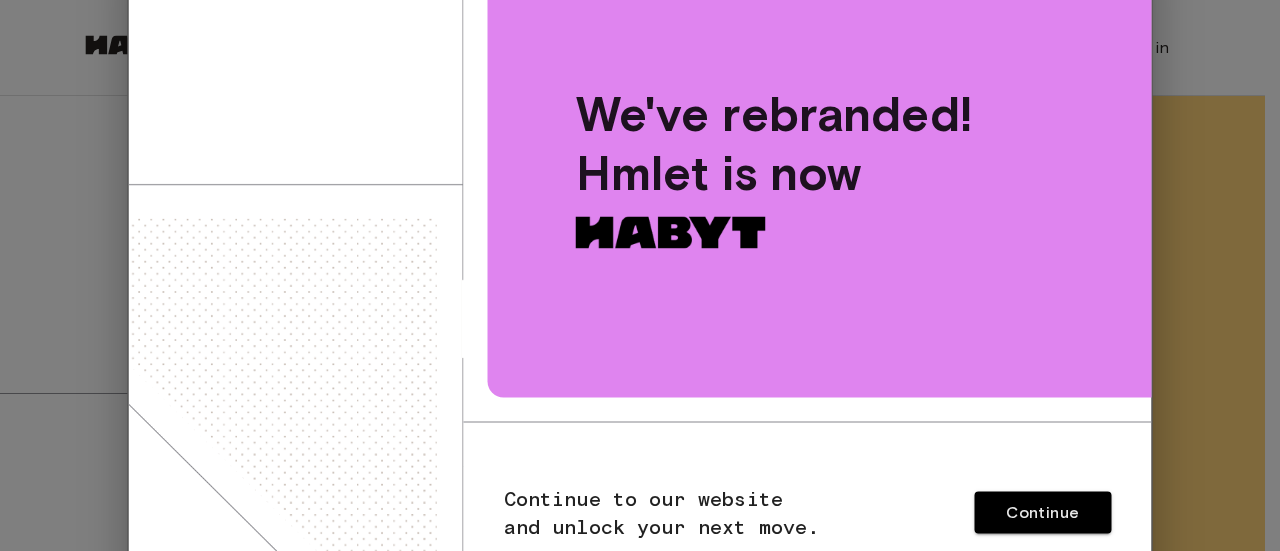 scroll, scrollTop: 0, scrollLeft: 0, axis: both 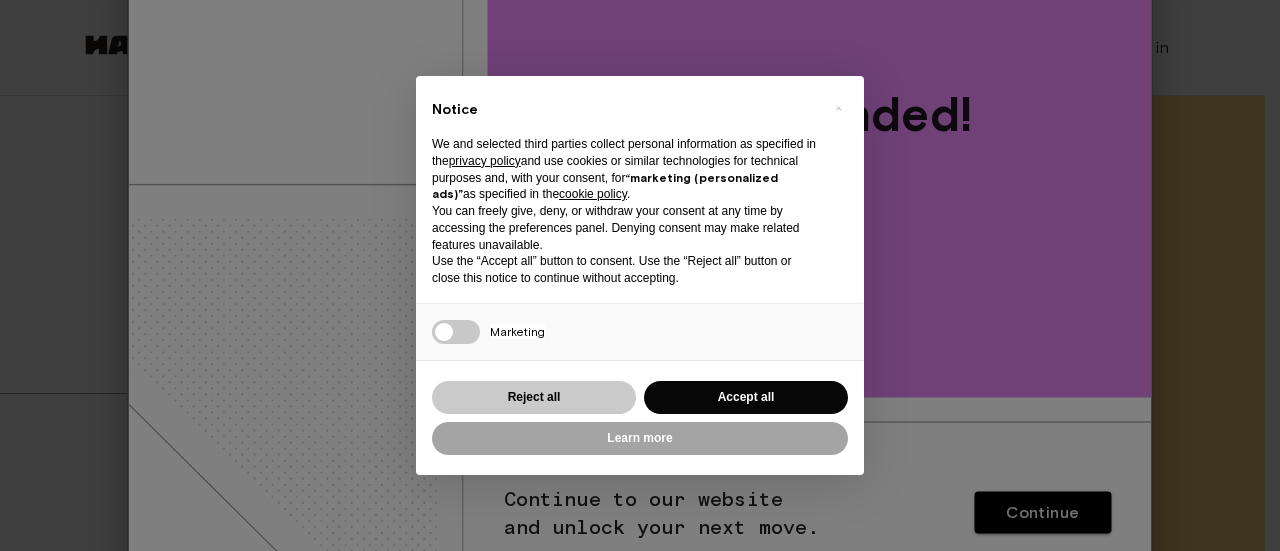 click on "Reject all" at bounding box center [534, 397] 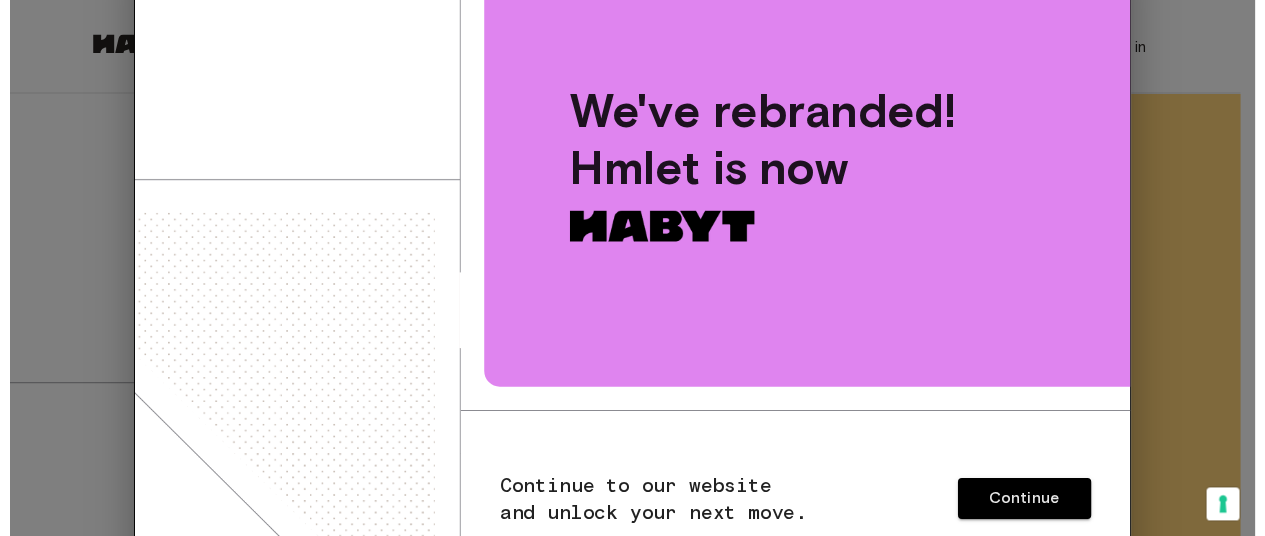 scroll, scrollTop: 0, scrollLeft: 0, axis: both 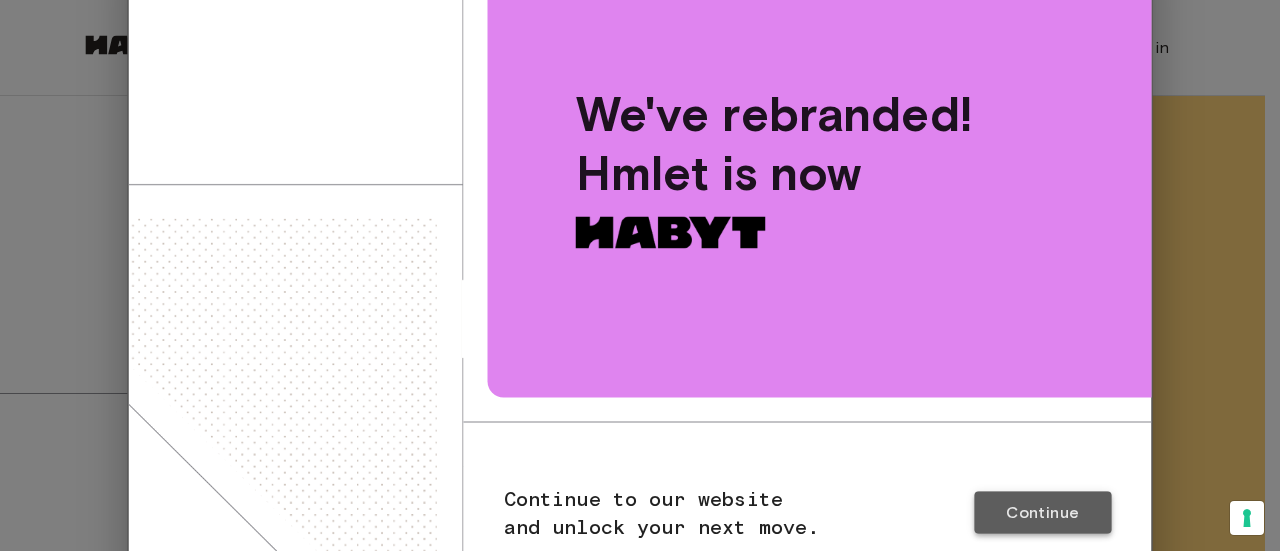 click on "Continue" at bounding box center (1042, 512) 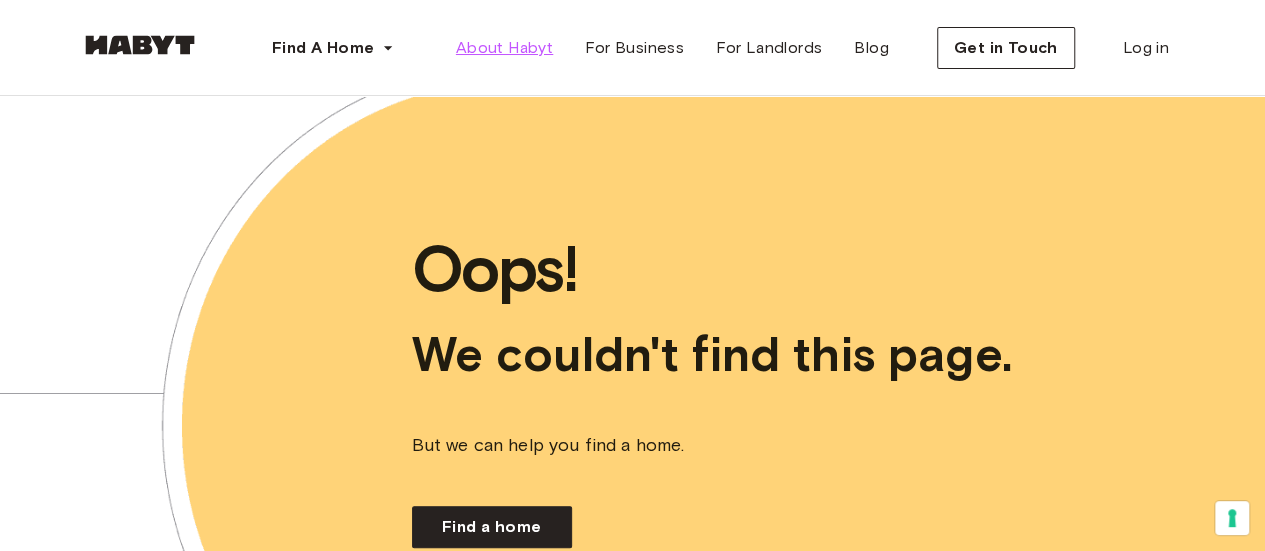 click on "About Habyt" at bounding box center (504, 48) 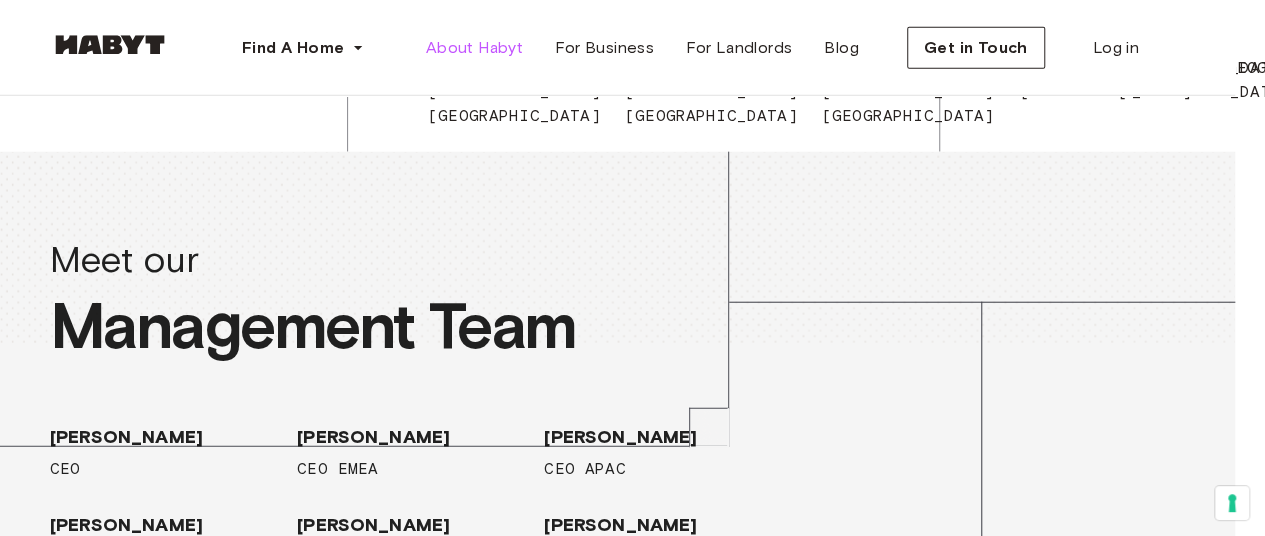 scroll, scrollTop: 2656, scrollLeft: 30, axis: both 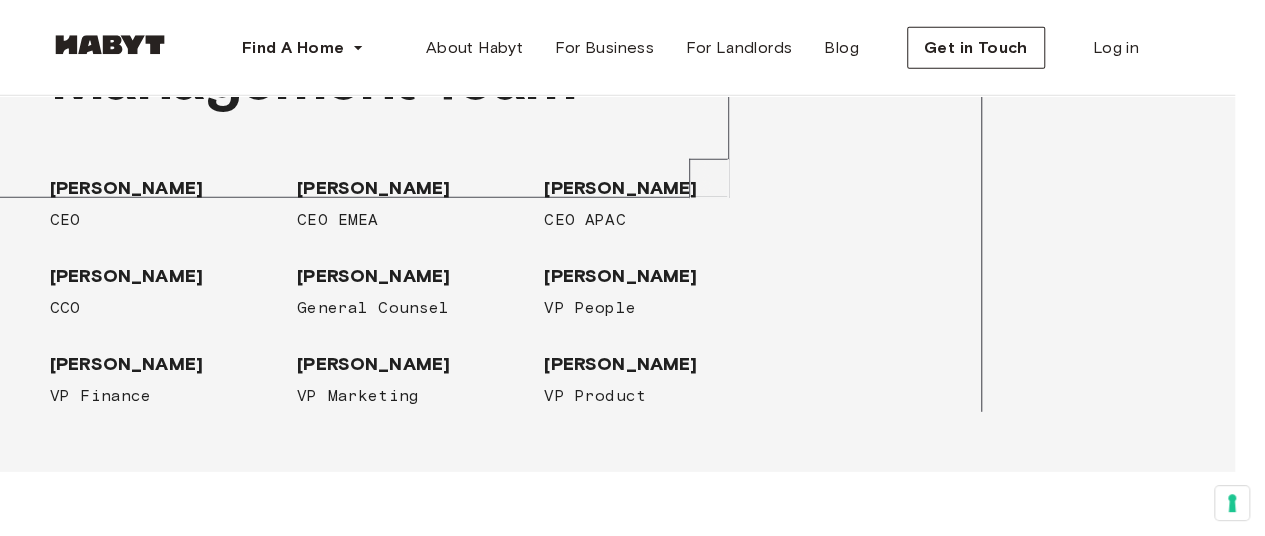 click on "[GEOGRAPHIC_DATA]" at bounding box center (1164, -182) 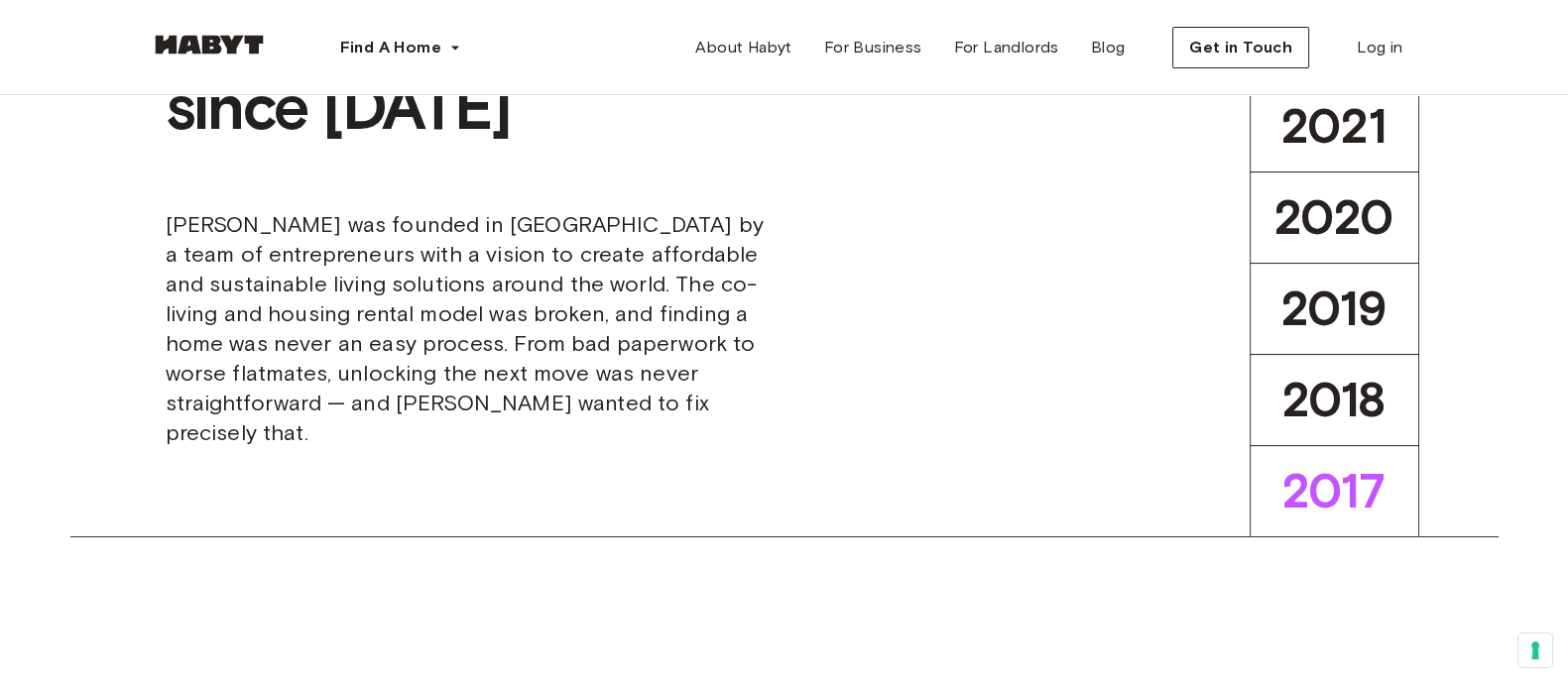 scroll, scrollTop: 0, scrollLeft: 0, axis: both 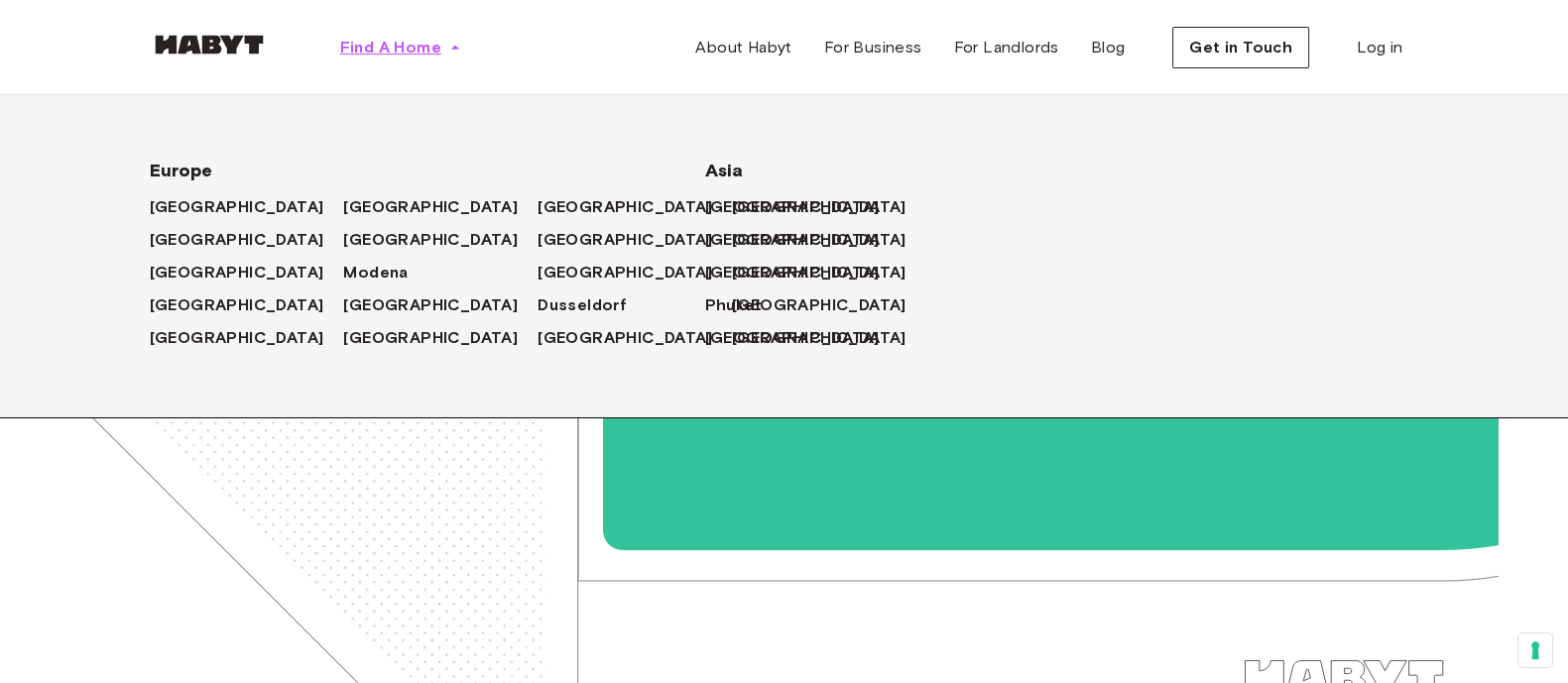 click 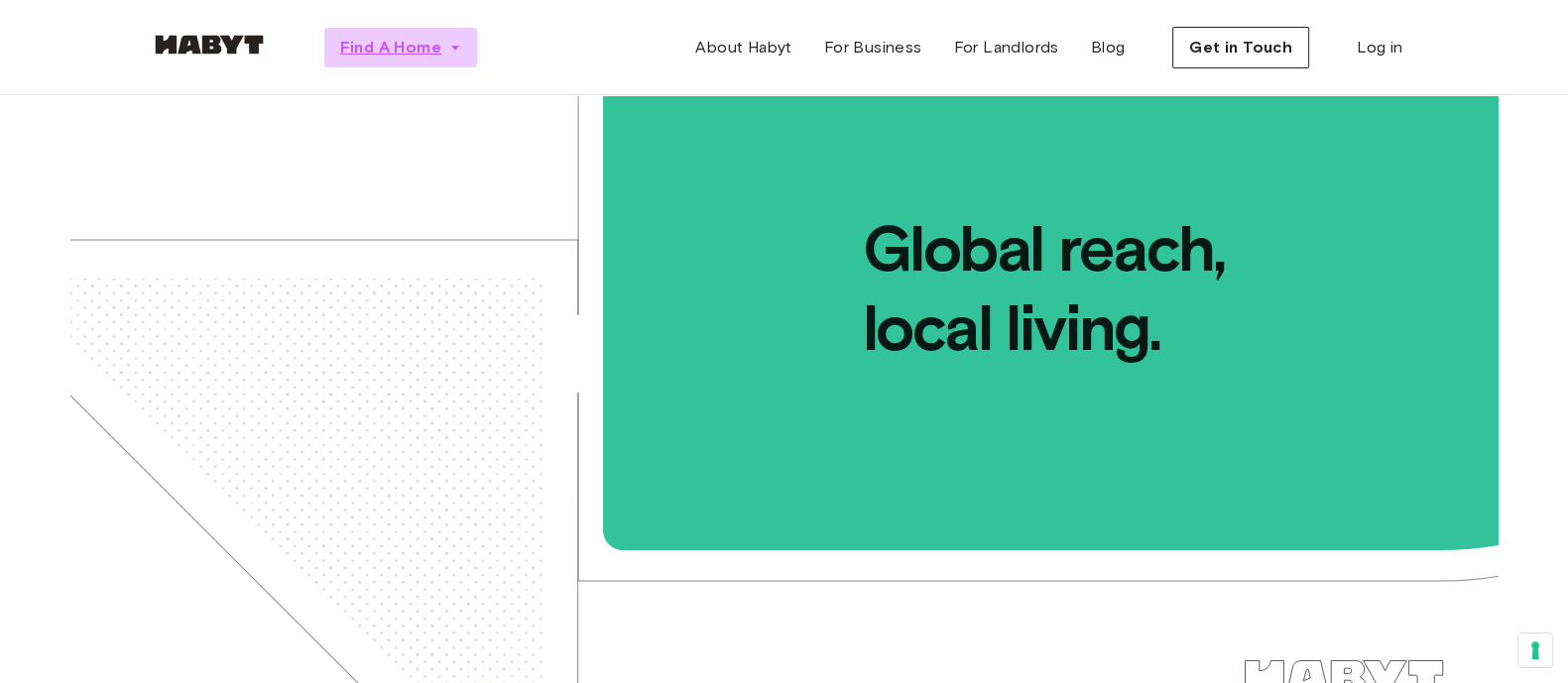 click 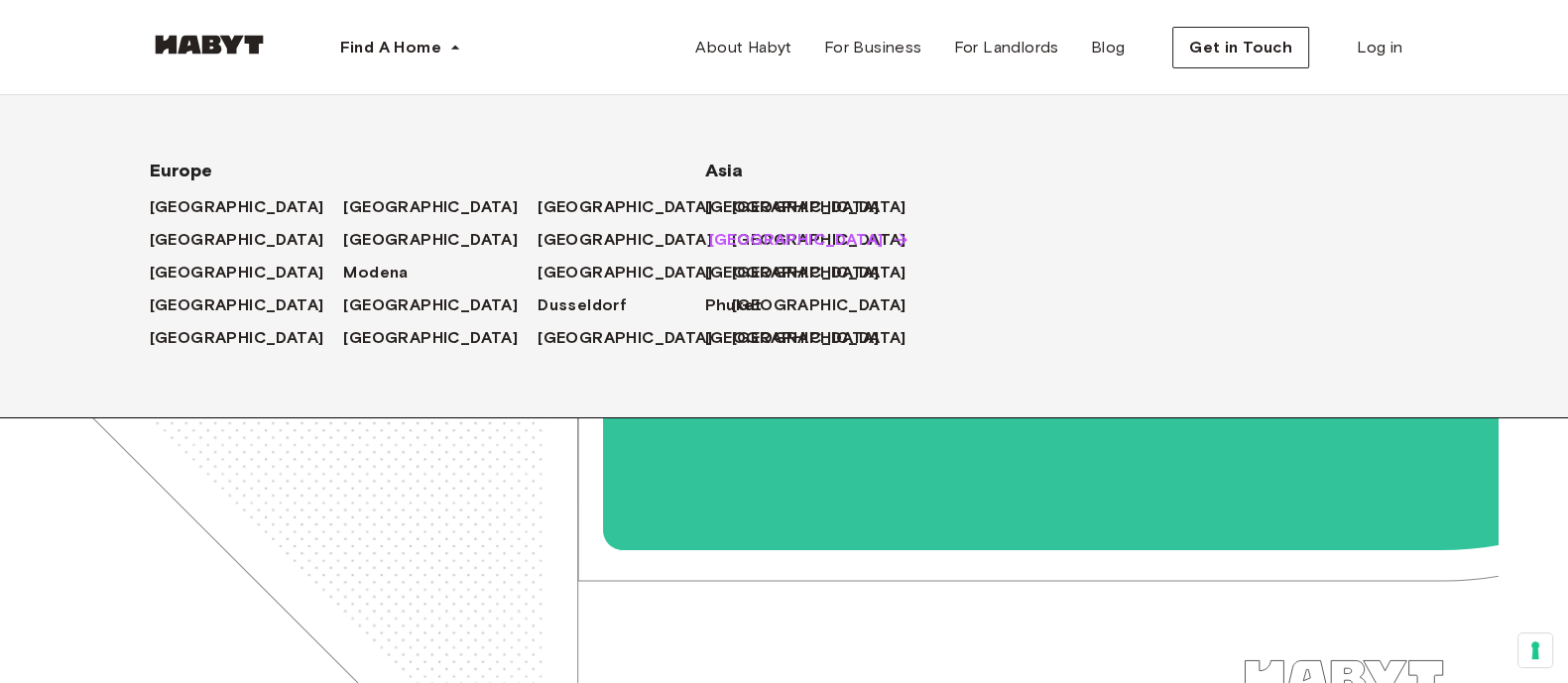 click on "[GEOGRAPHIC_DATA]" at bounding box center [796, 240] 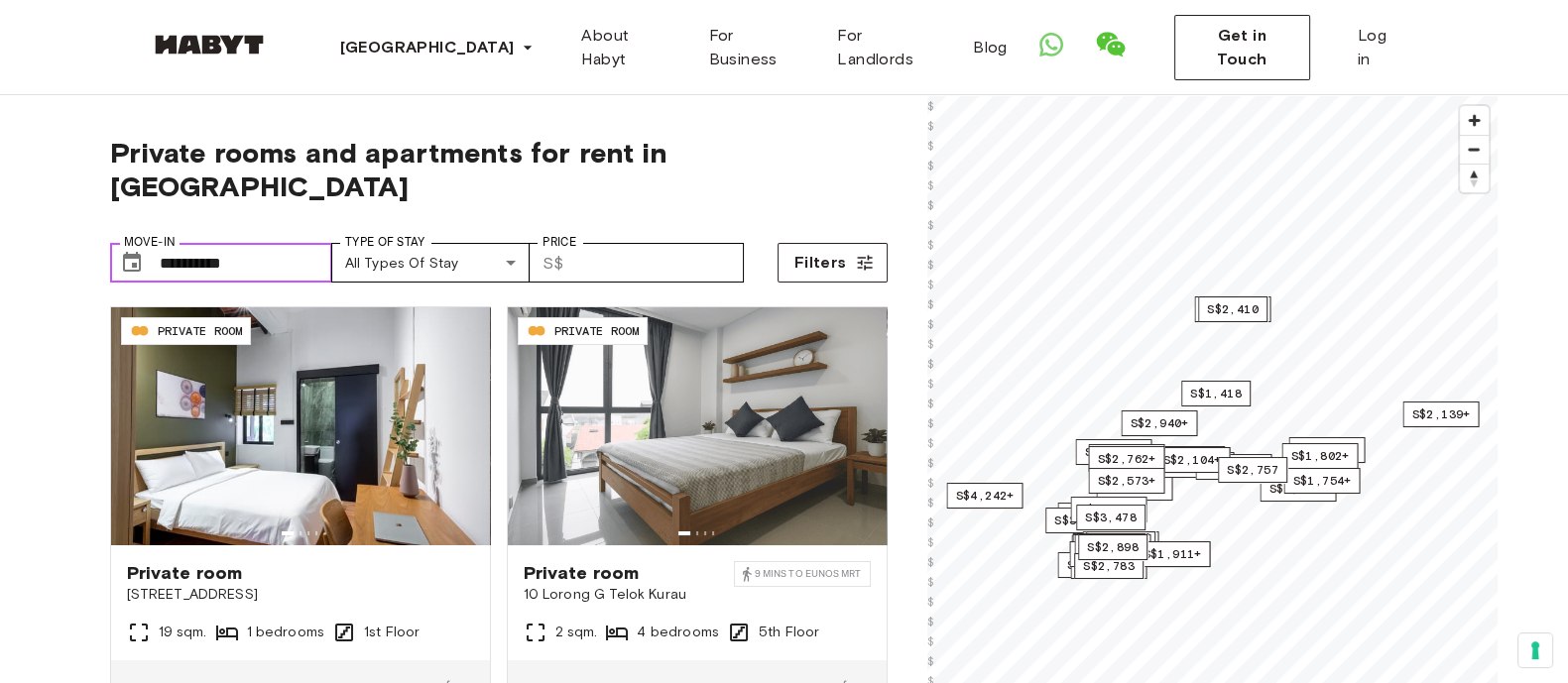 click on "**********" at bounding box center [246, 263] 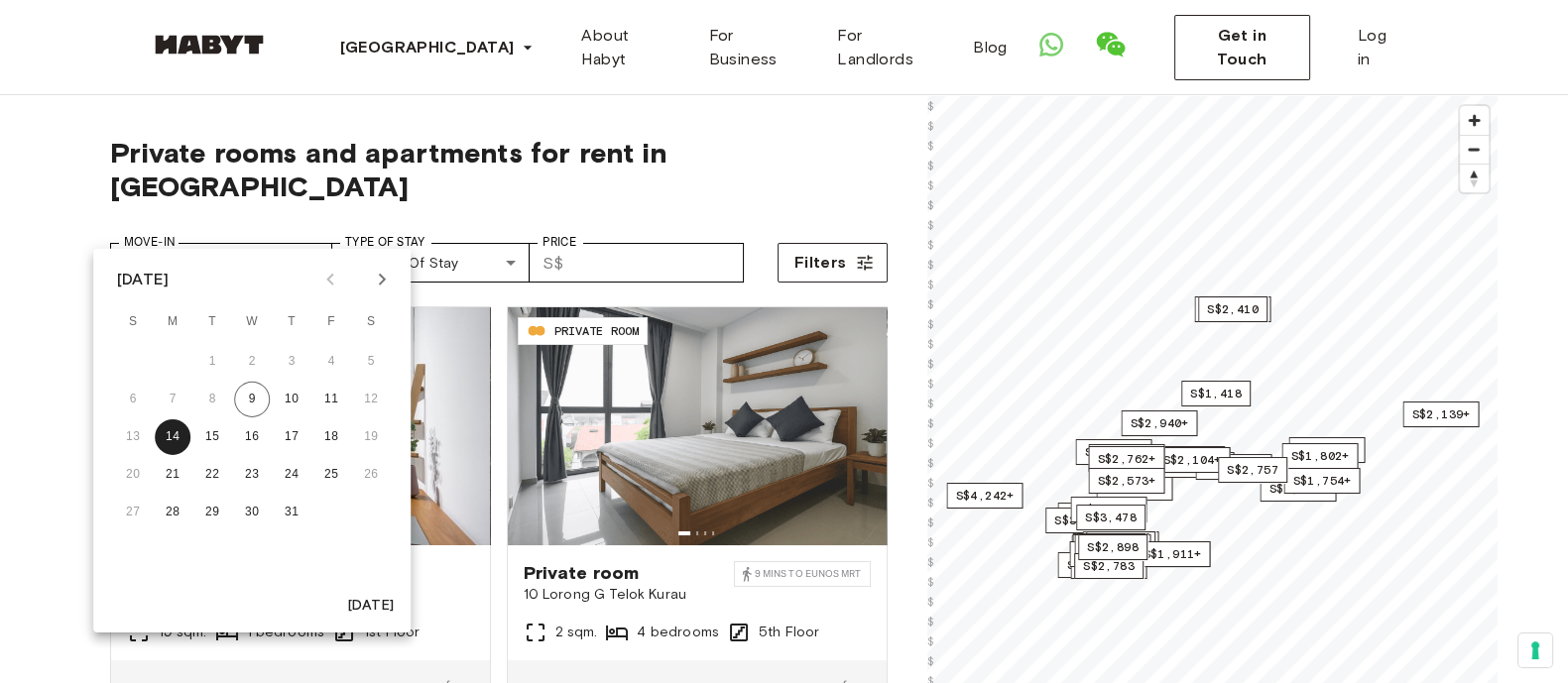 click 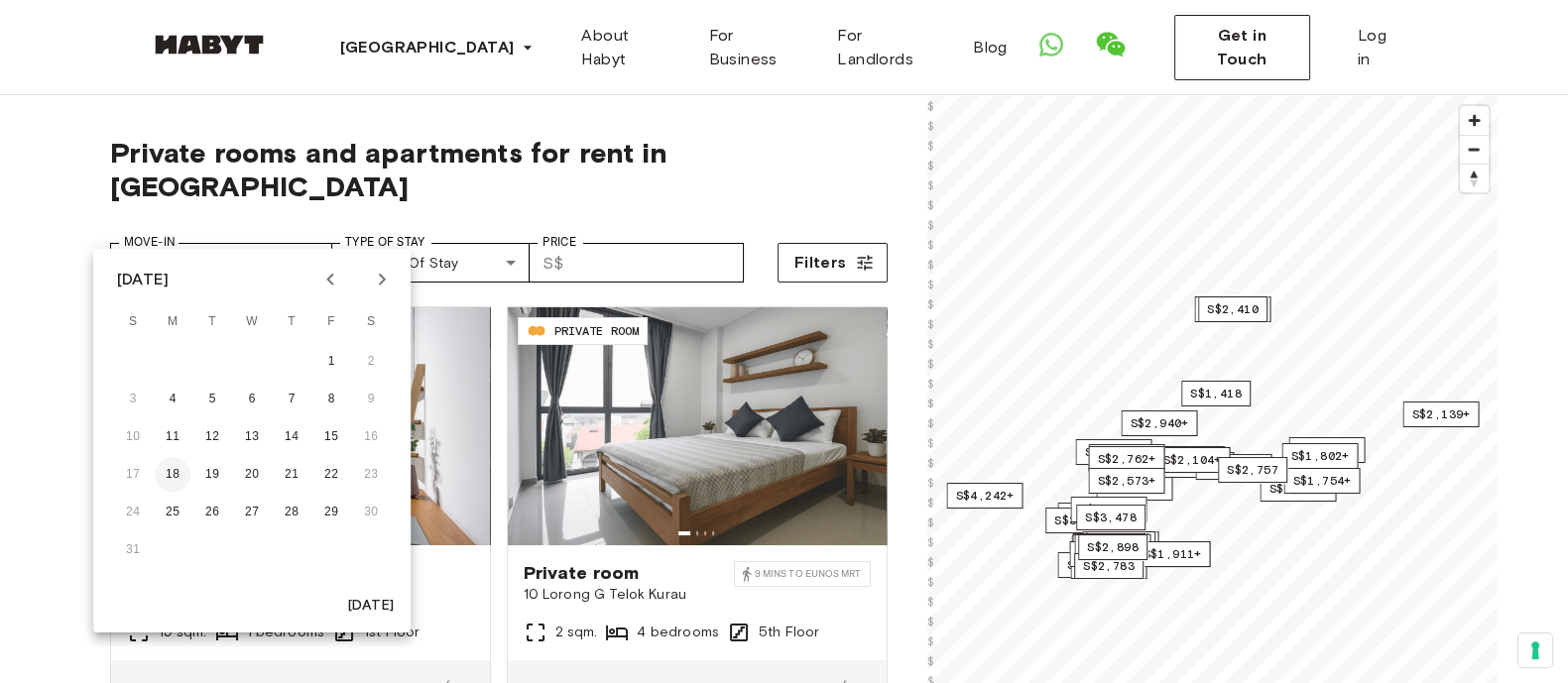 click on "18" at bounding box center (173, 475) 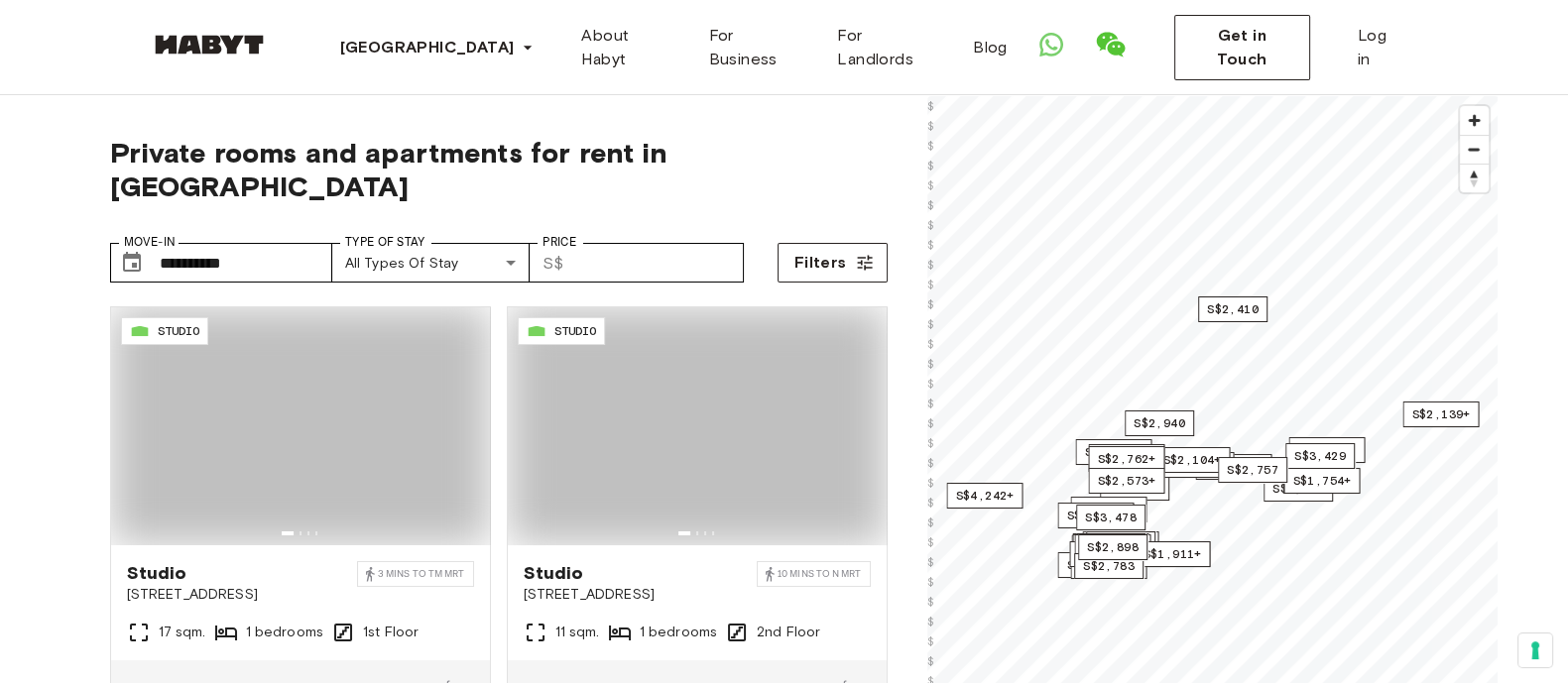 type on "**********" 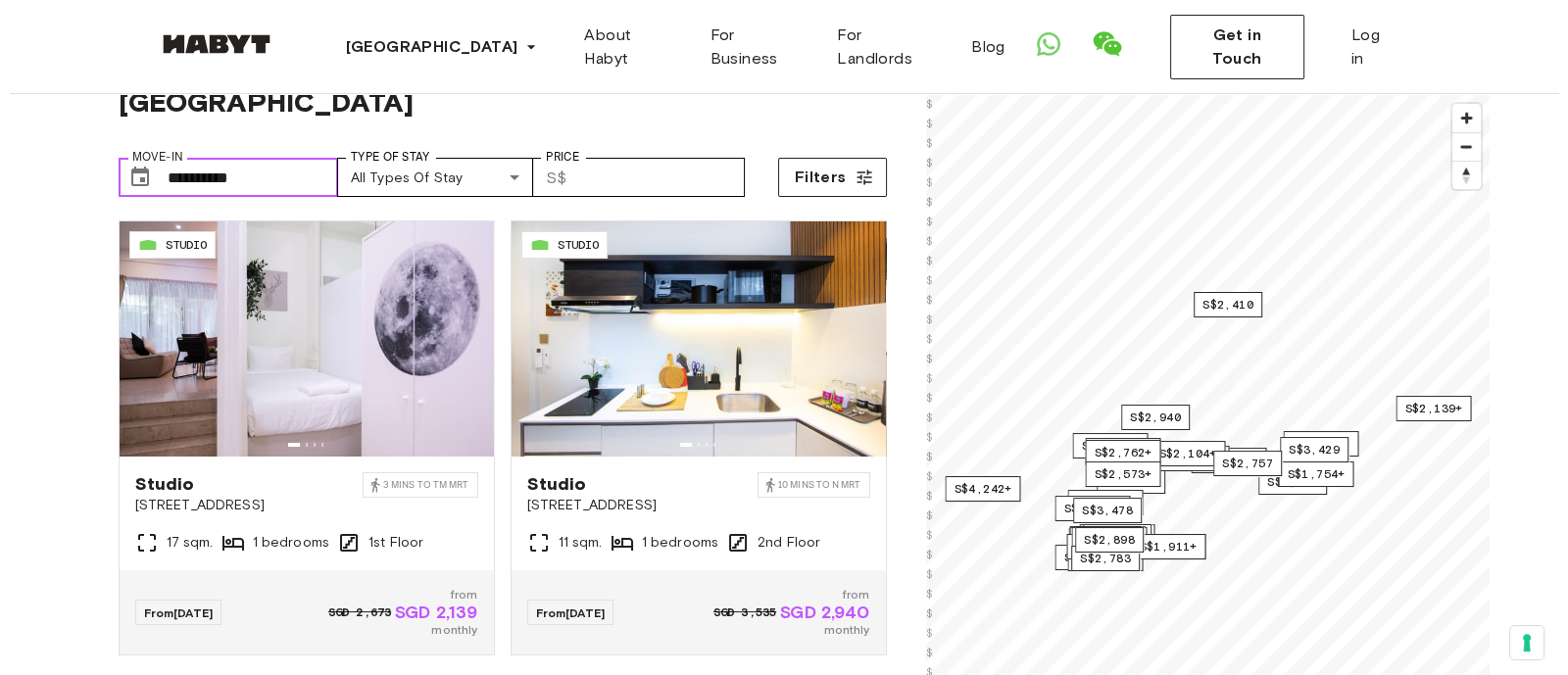 scroll, scrollTop: 0, scrollLeft: 0, axis: both 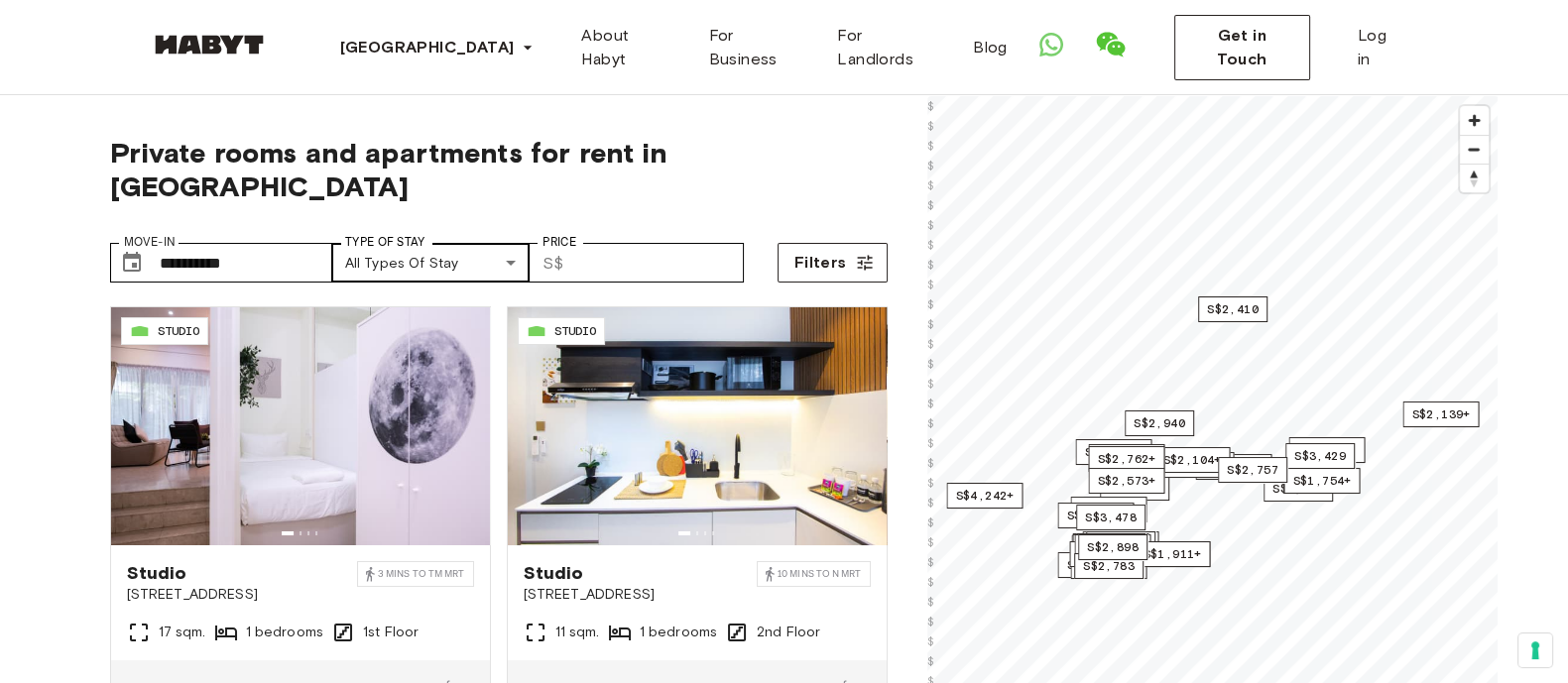 click on "**********" at bounding box center [784, 2381] 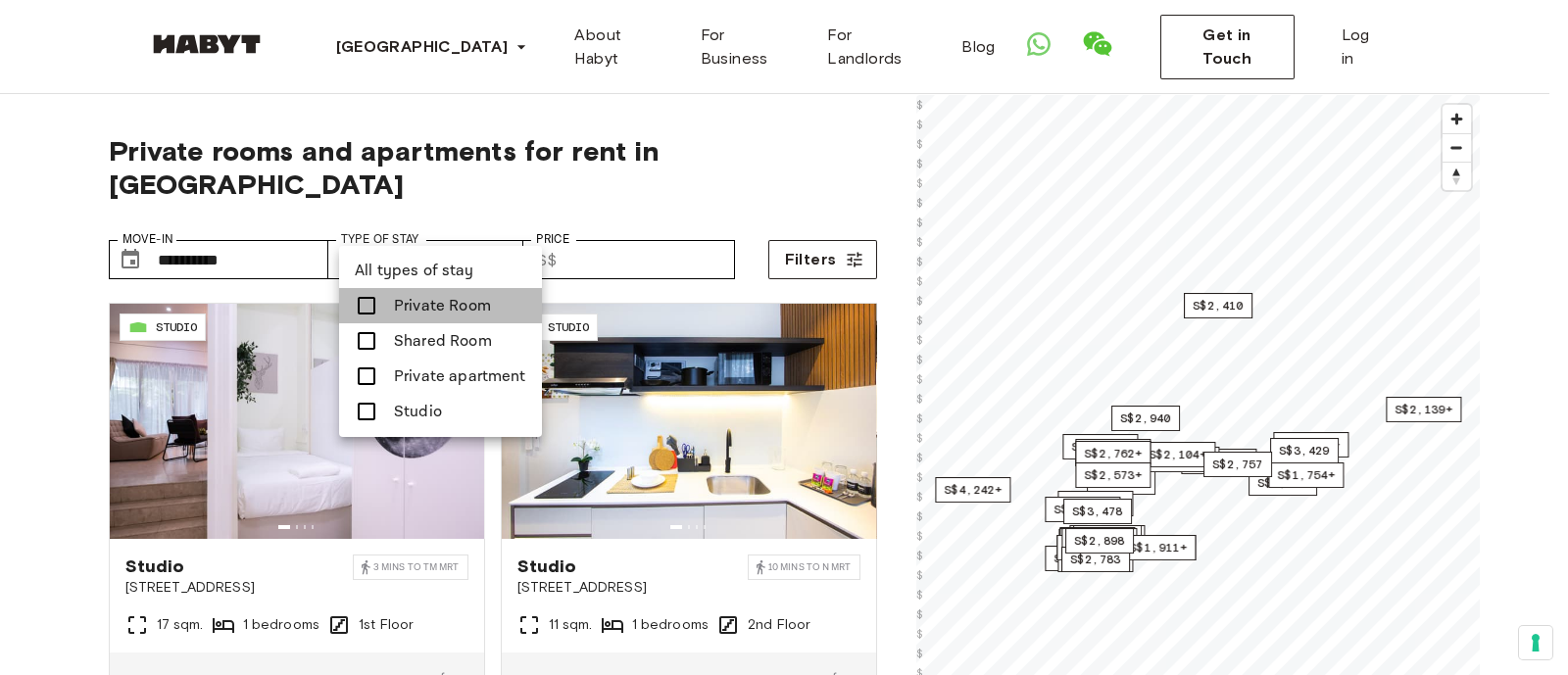 click on "Private Room" at bounding box center (442, 306) 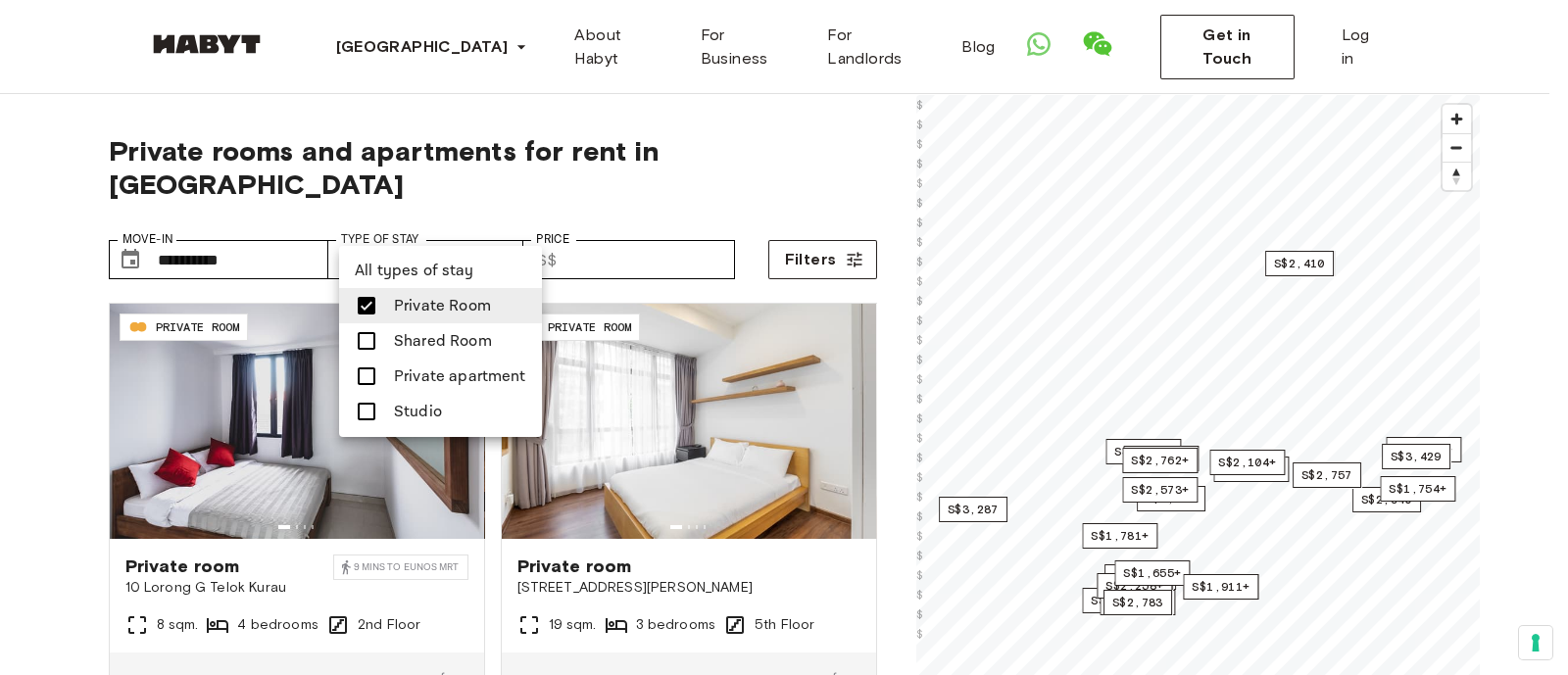 click at bounding box center [784, 337] 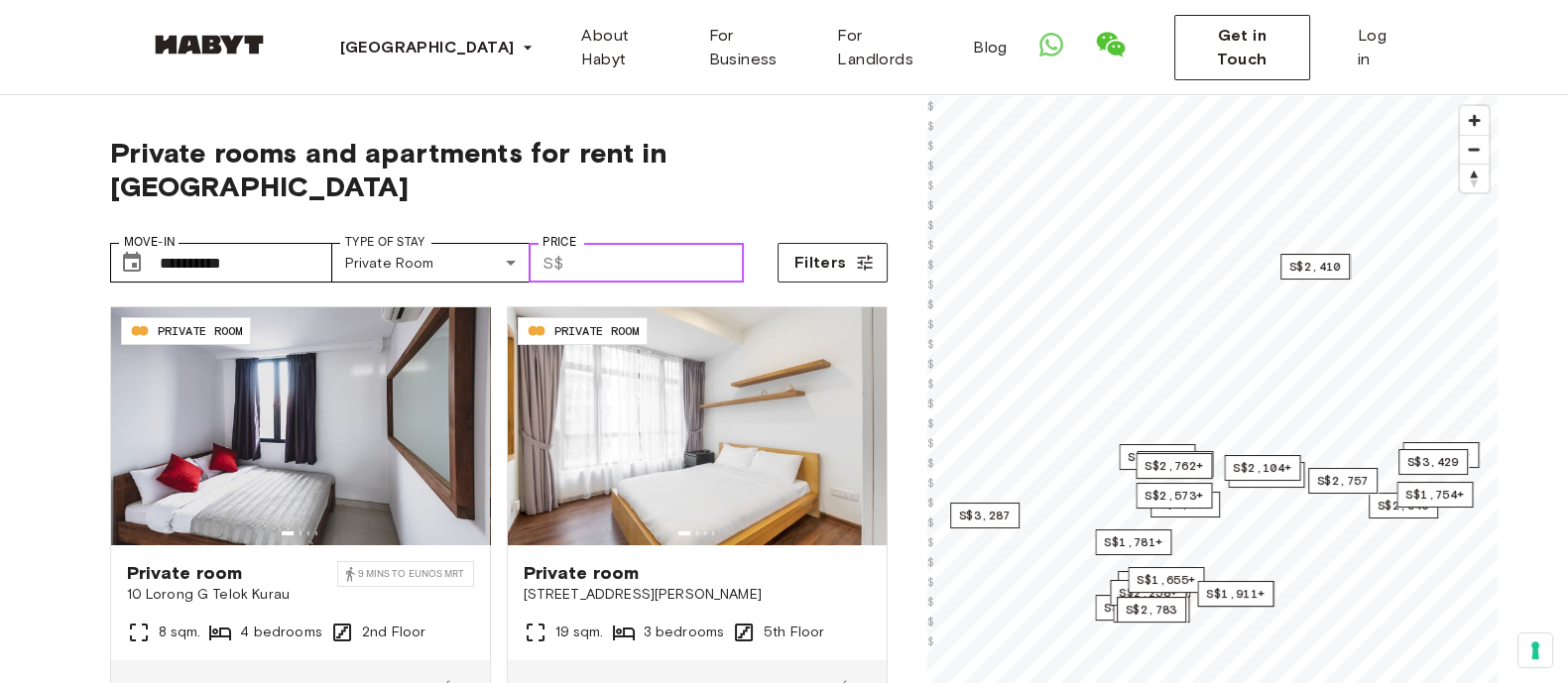click on "Price" at bounding box center [658, 263] 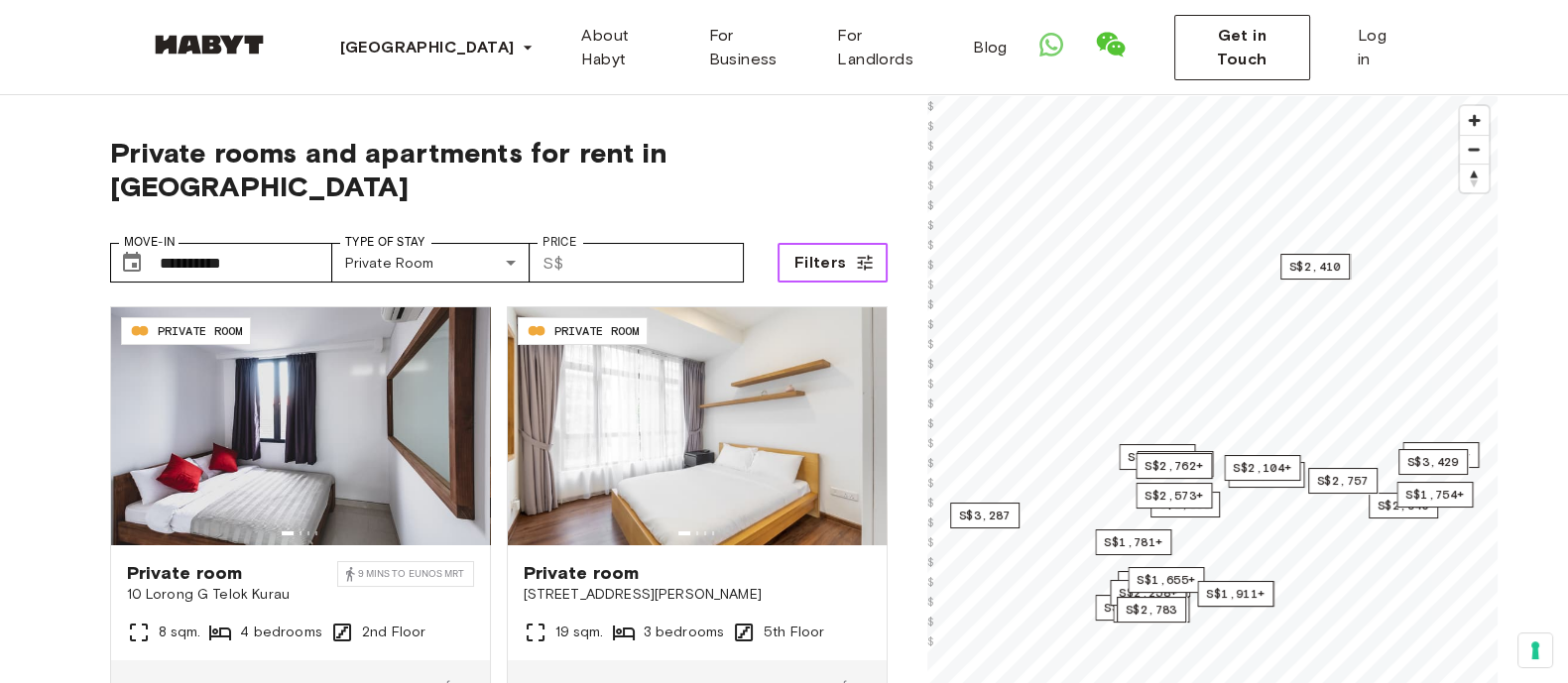 click on "Filters" at bounding box center [832, 263] 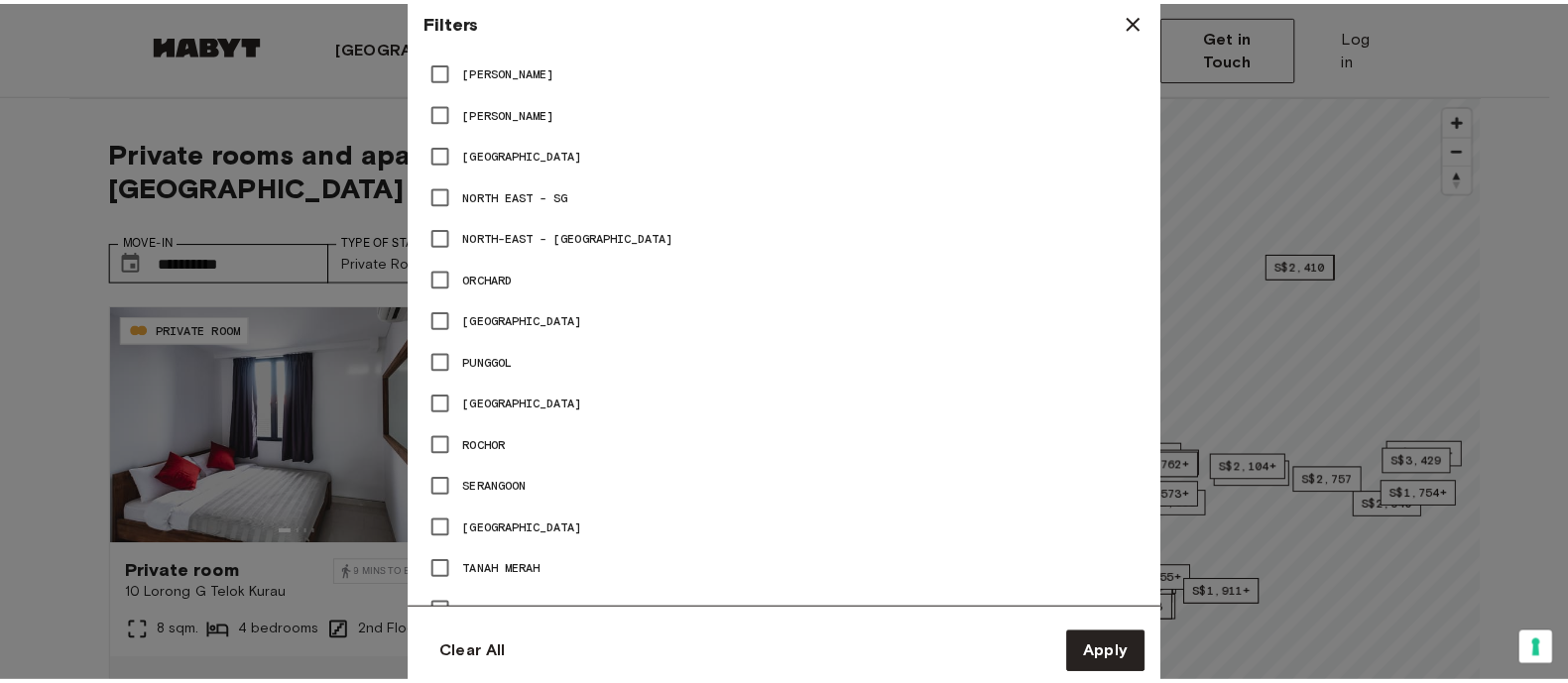 scroll, scrollTop: 2503, scrollLeft: 0, axis: vertical 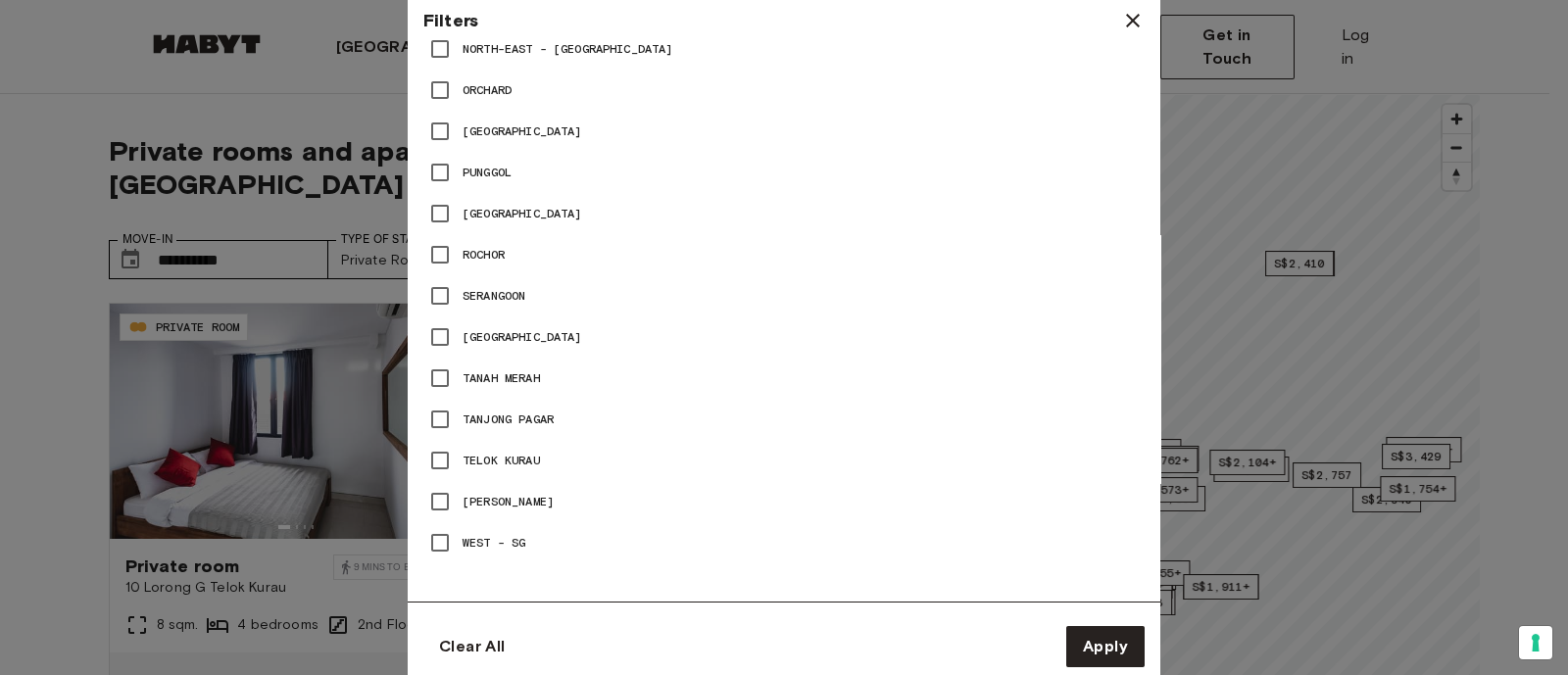 click 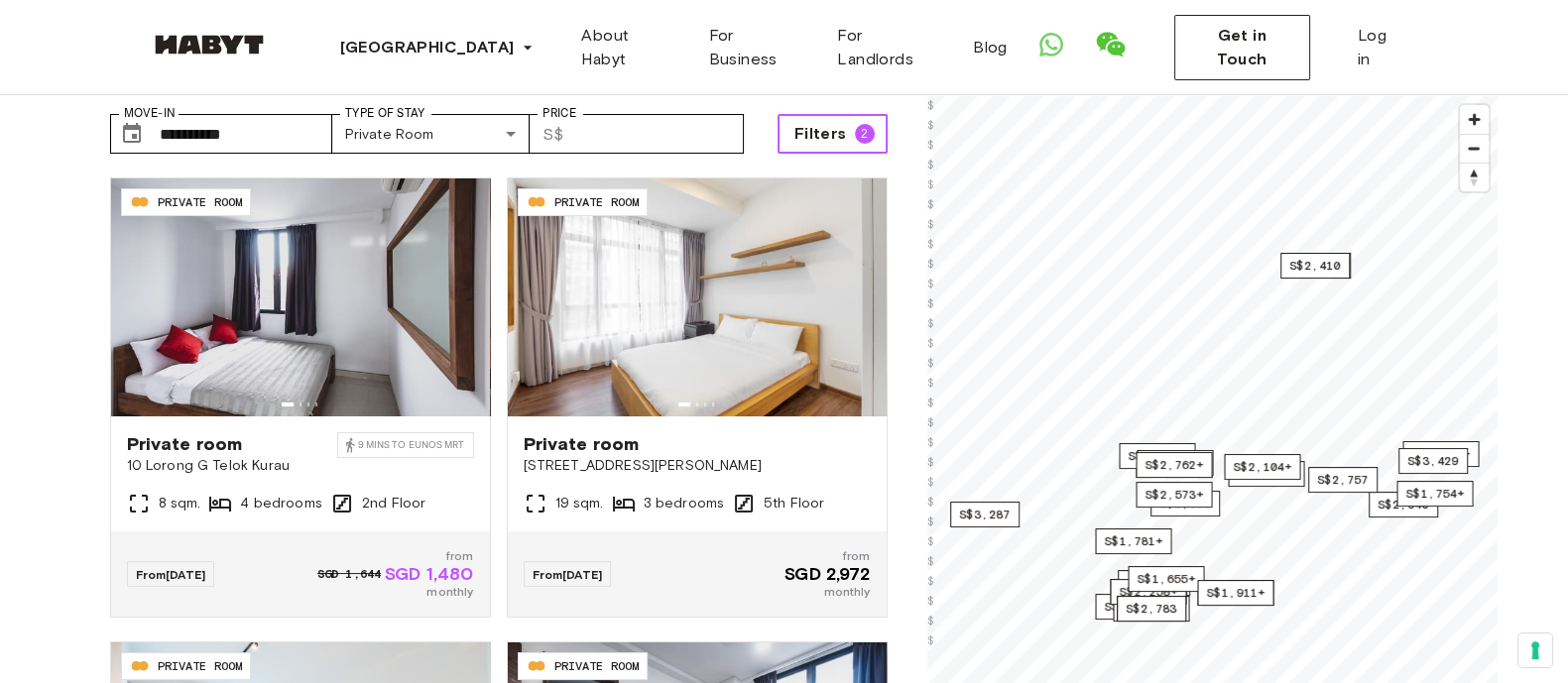 scroll, scrollTop: 128, scrollLeft: 0, axis: vertical 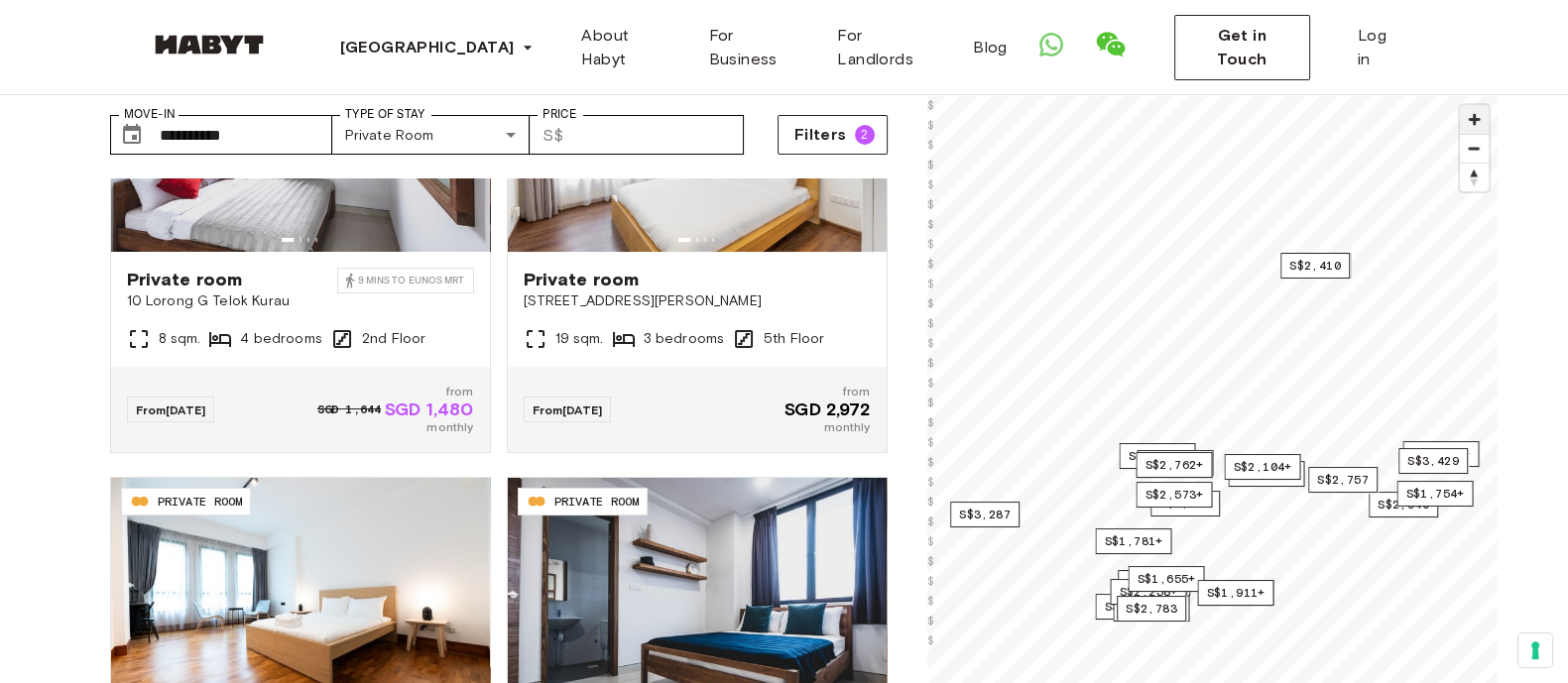 click at bounding box center (1474, 119) 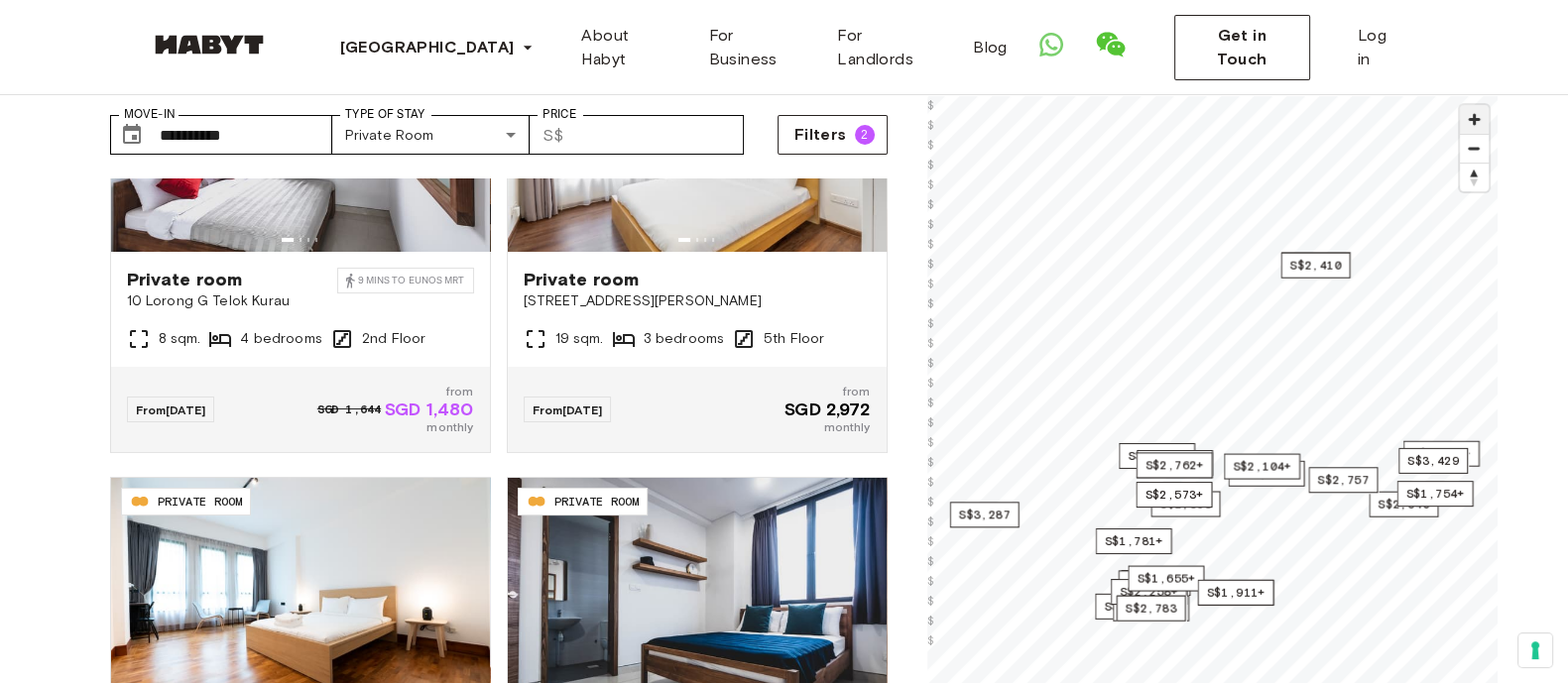 click at bounding box center (1474, 119) 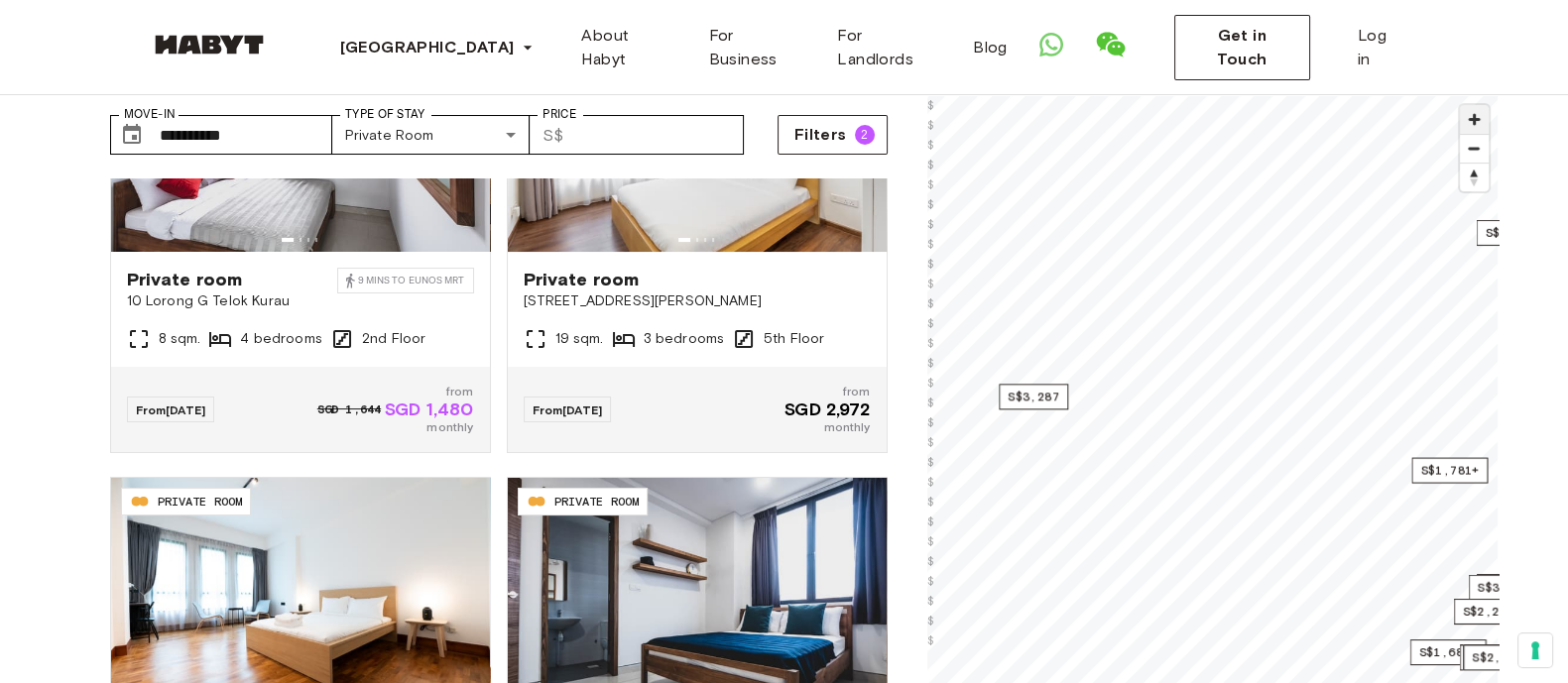 click on "S$1,480+ S$2,289+ S$2,205+ S$2,893 S$1,985 S$1,680+ S$1,817+ S$2,940 S$1,995 S$3,287 S$2,258+ S$1,754+ S$2,757+ S$2,104+ S$3,938 S$2,599+ S$3,429 S$1,781+ S$2,410 S$2,153+ S$2,258+ S$2,762+ S$1,655+ S$2,757 S$1,911+ S$2,783 S$2,783 S$2,573+ © Mapbox   © OpenStreetMap   Improve this map $ $ $ $ $ $ $ $ $ $ $ $ $ $ $ $ $ $ $ $ $ $ $ $ $ $ $ $" at bounding box center [1213, 436] 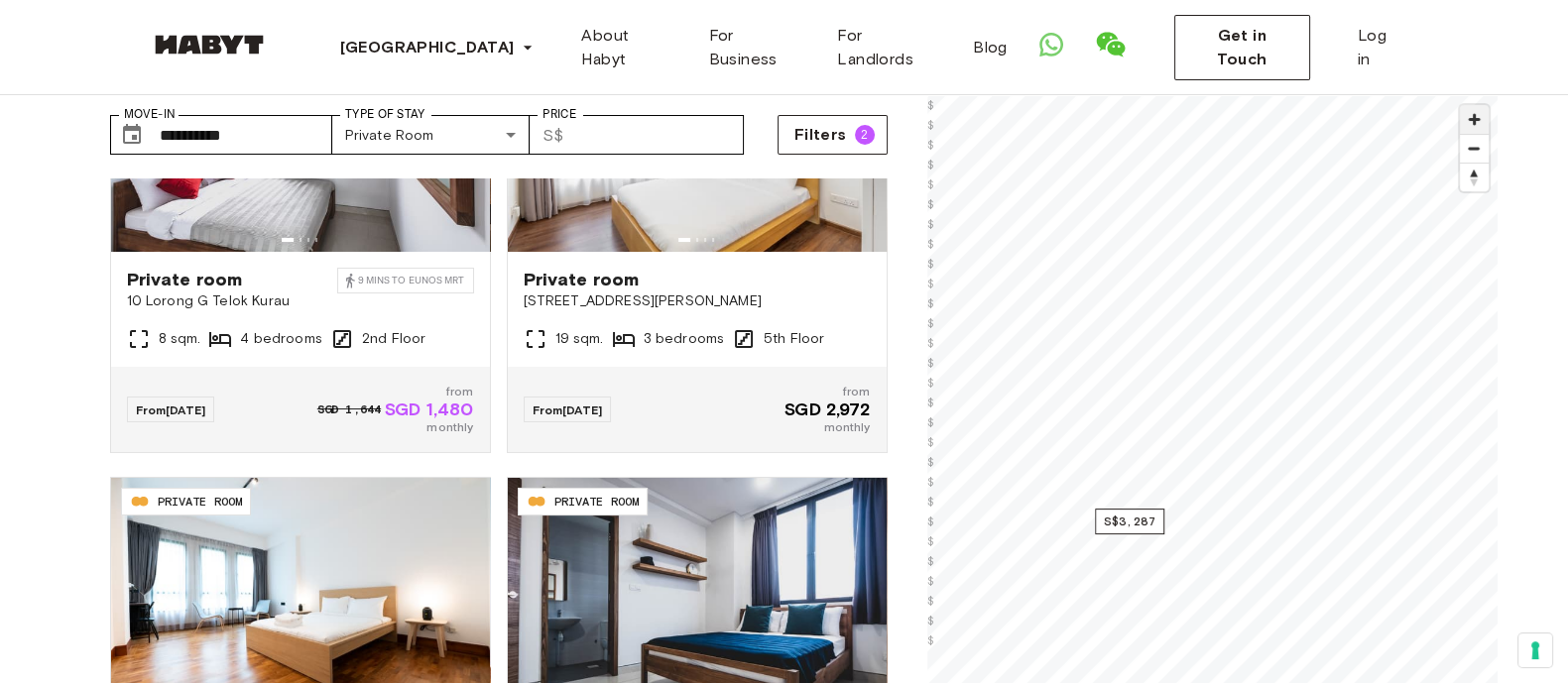 click at bounding box center (1474, 119) 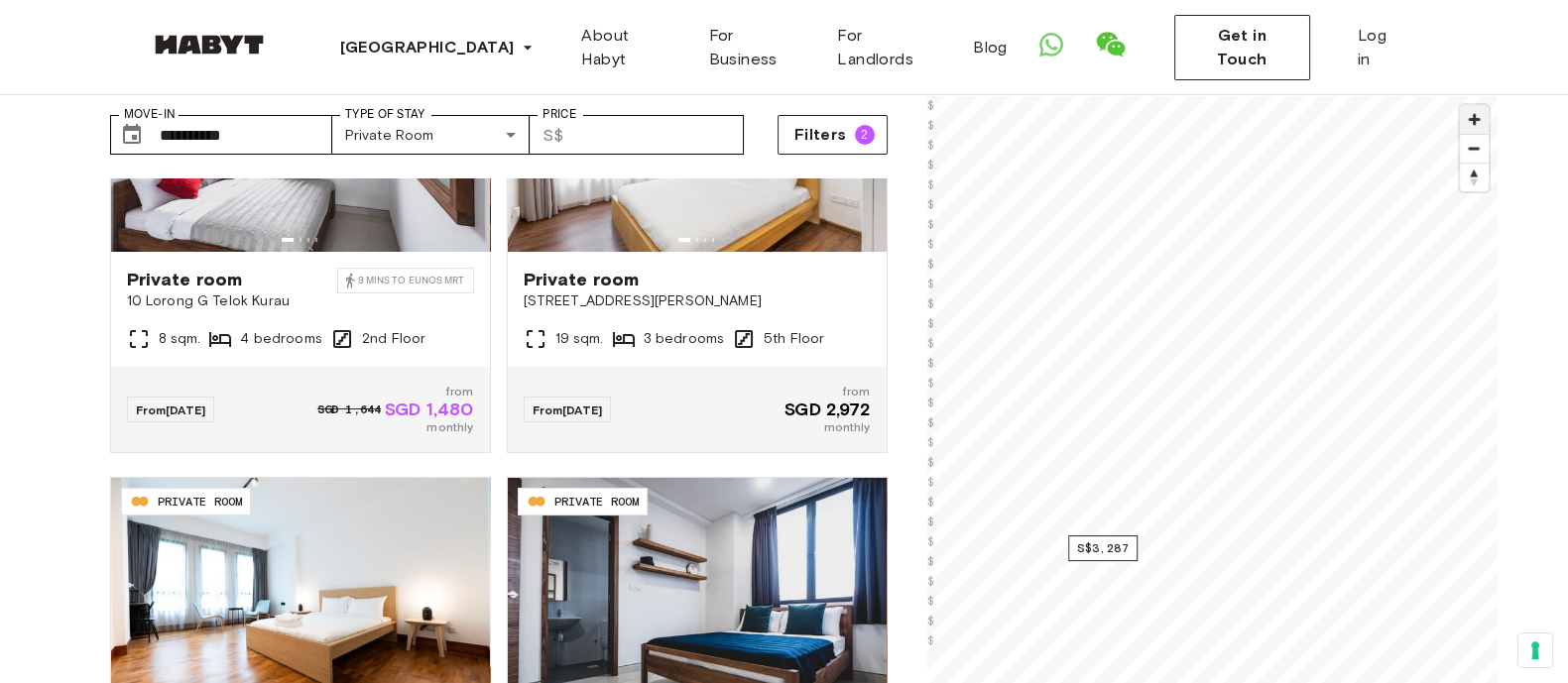 click at bounding box center (1474, 119) 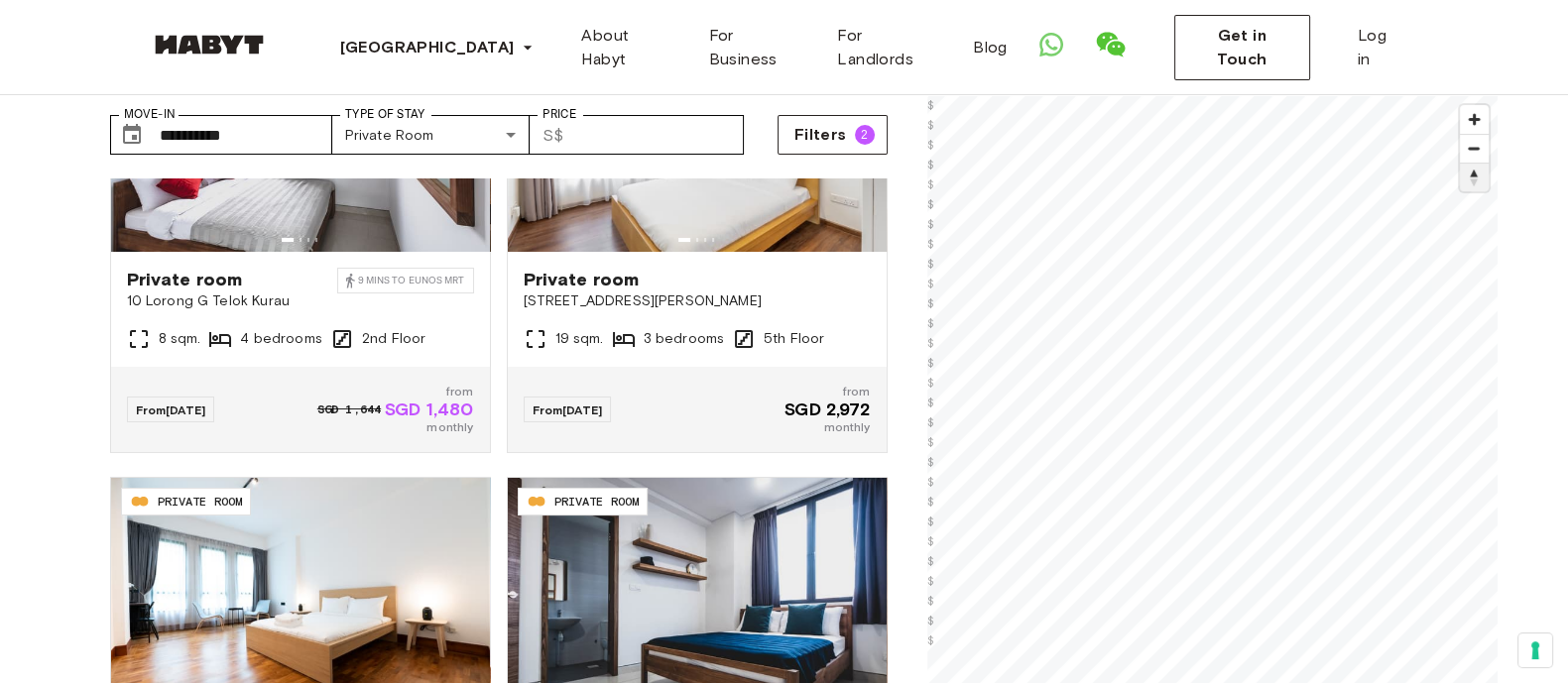click at bounding box center (1474, 177) 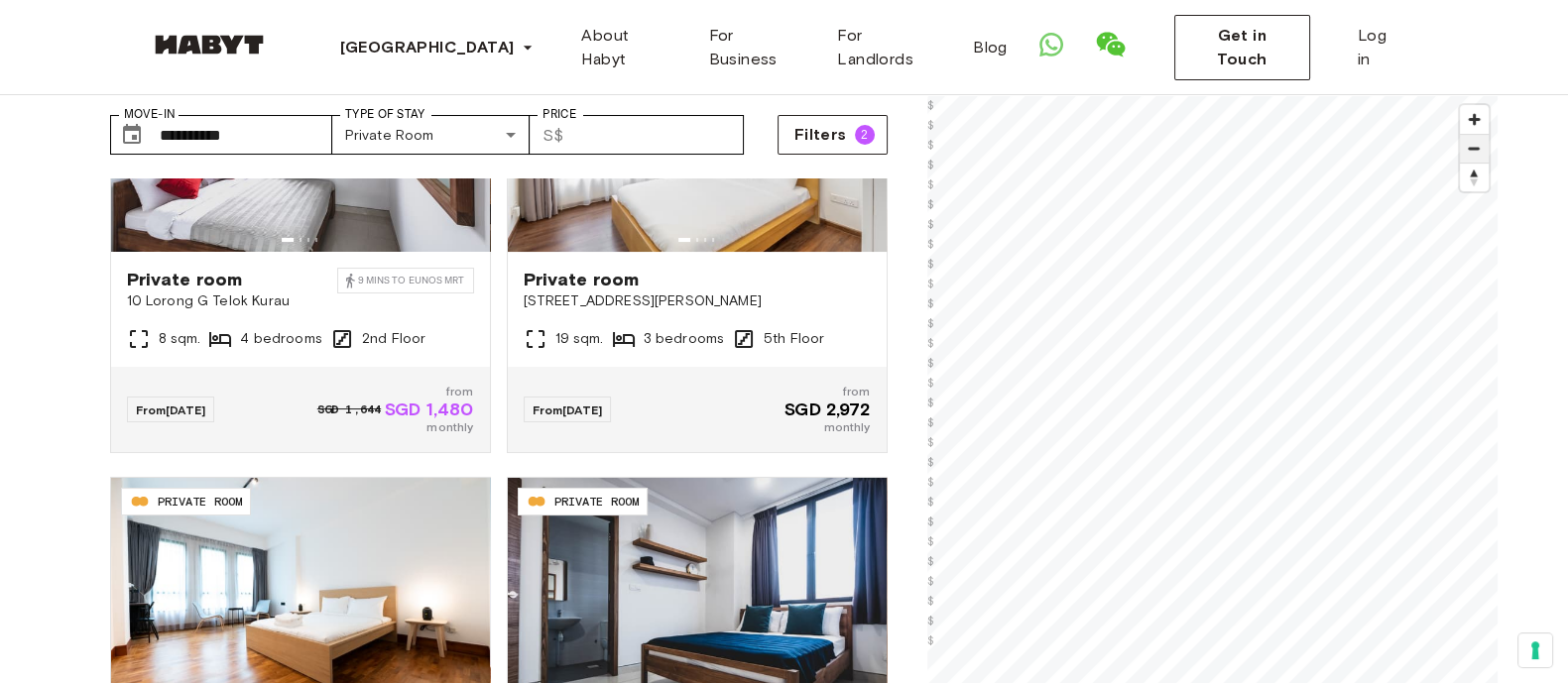 click at bounding box center [1474, 149] 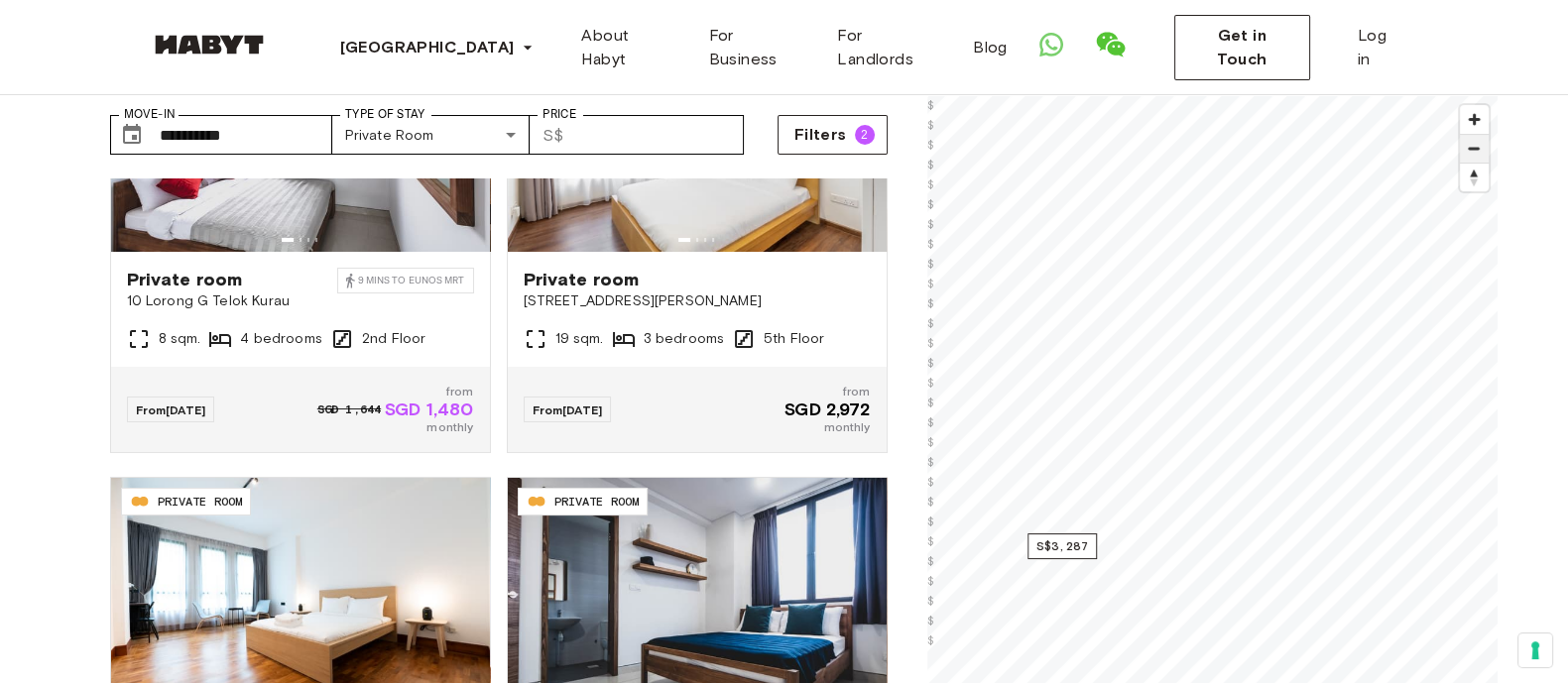 click at bounding box center (1474, 149) 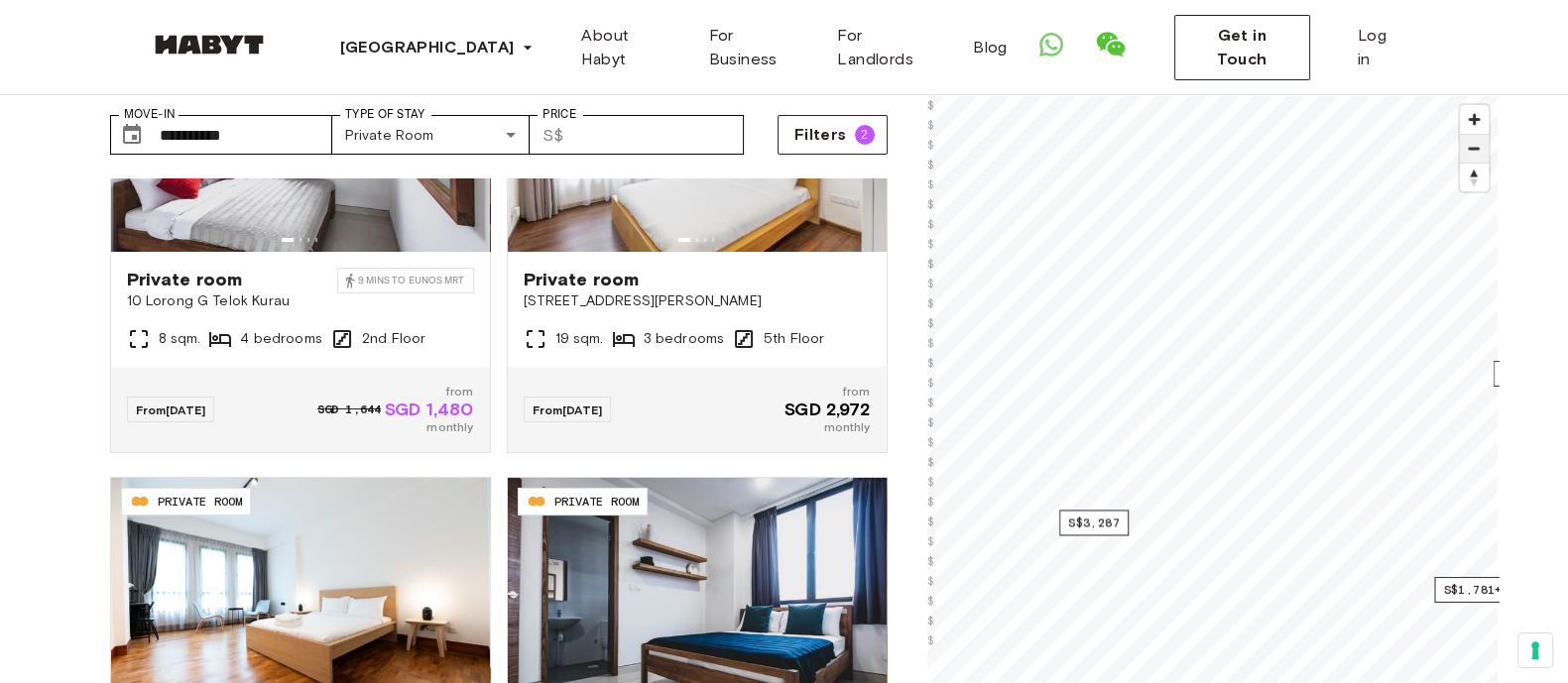 click at bounding box center (1474, 149) 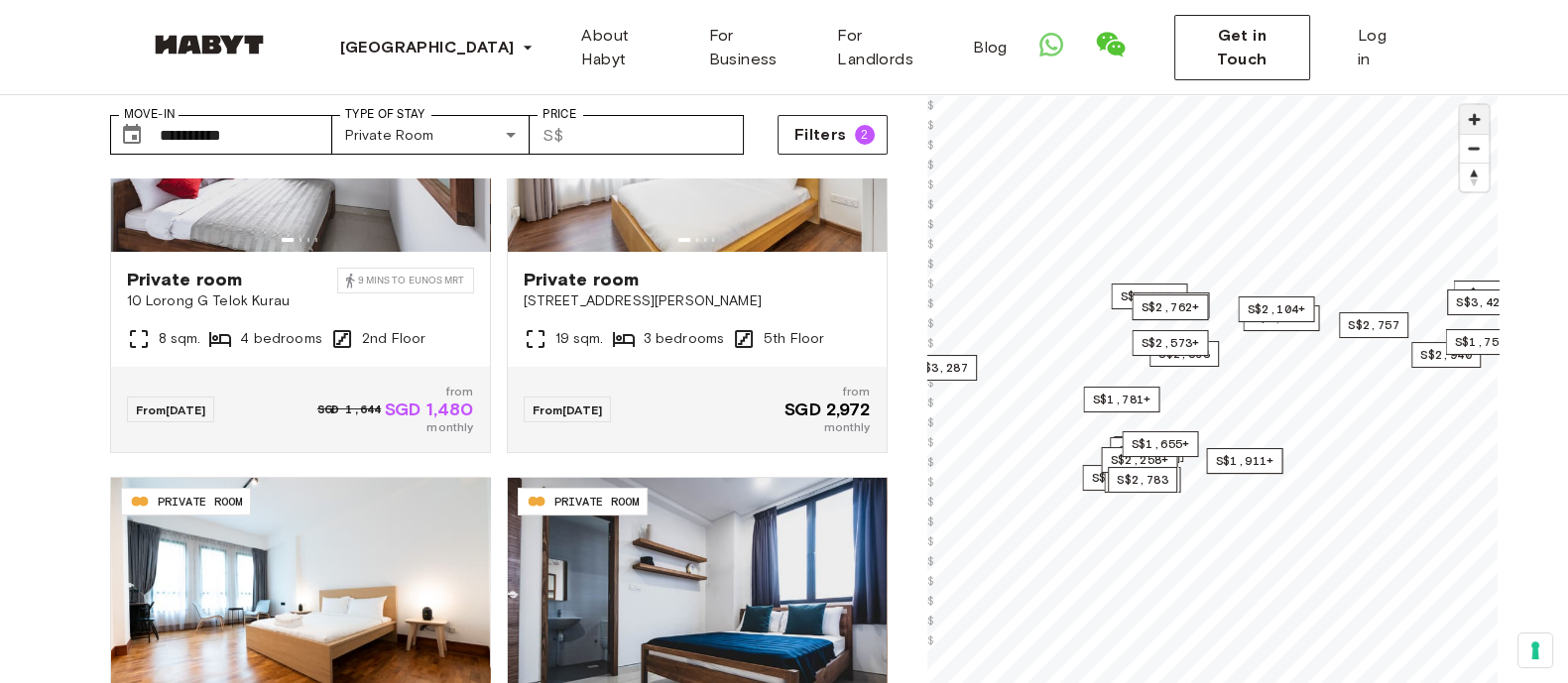 click at bounding box center (1474, 119) 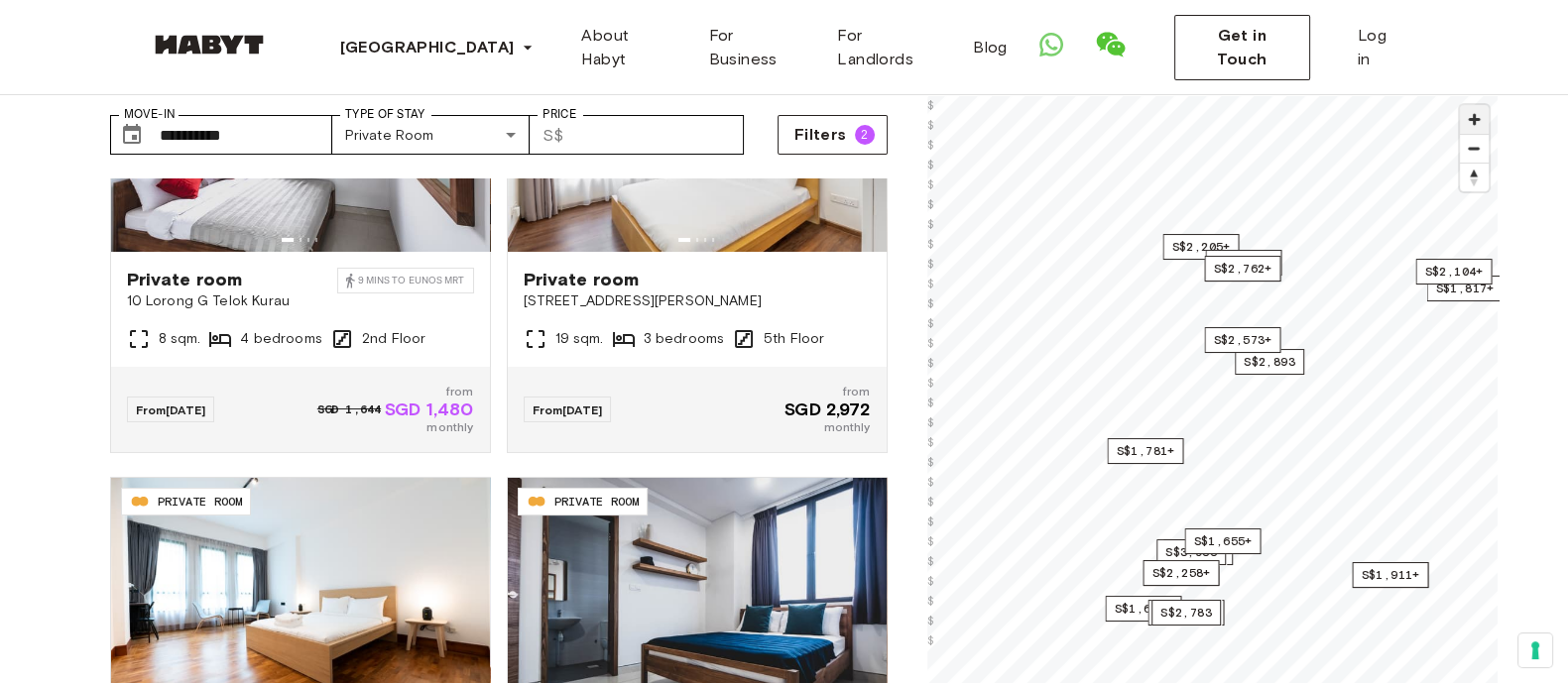 click at bounding box center [1474, 119] 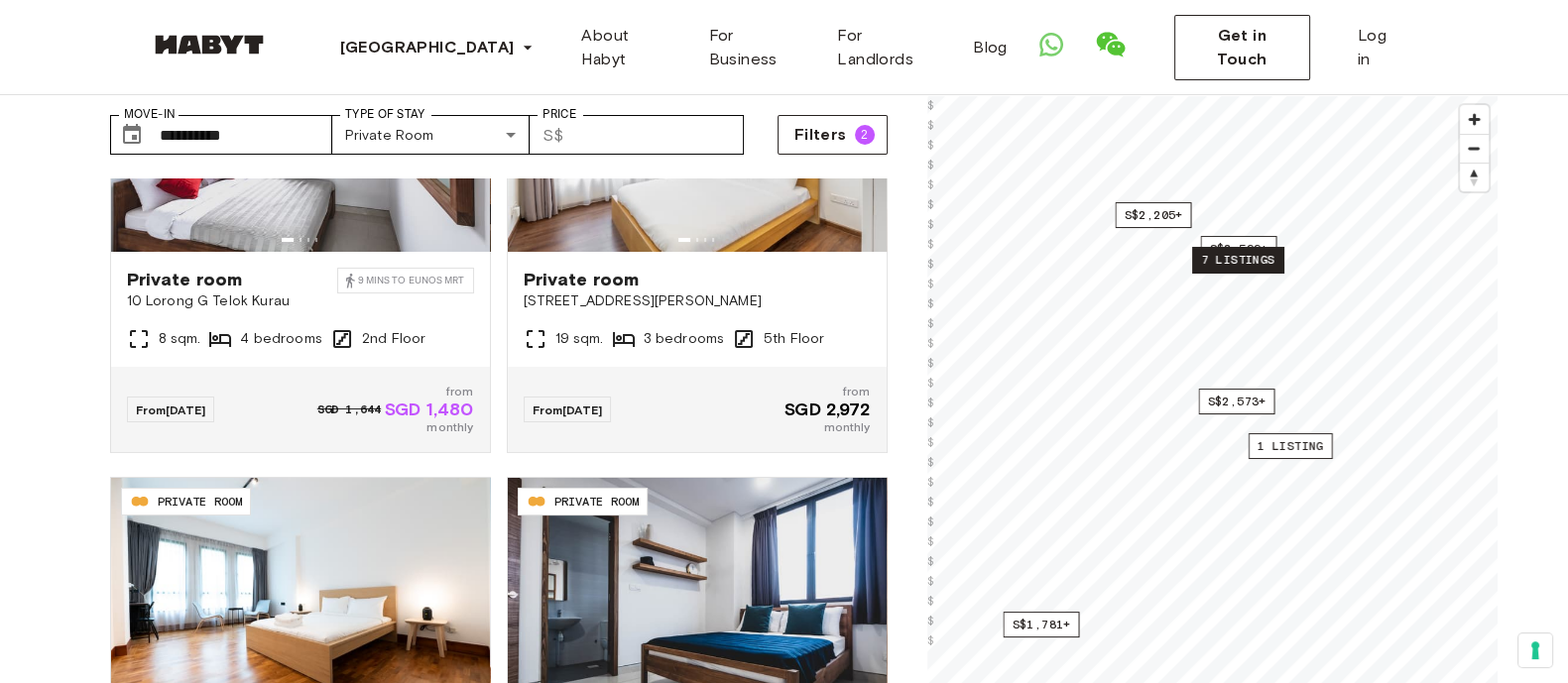 click on "7 listings" at bounding box center [1238, 260] 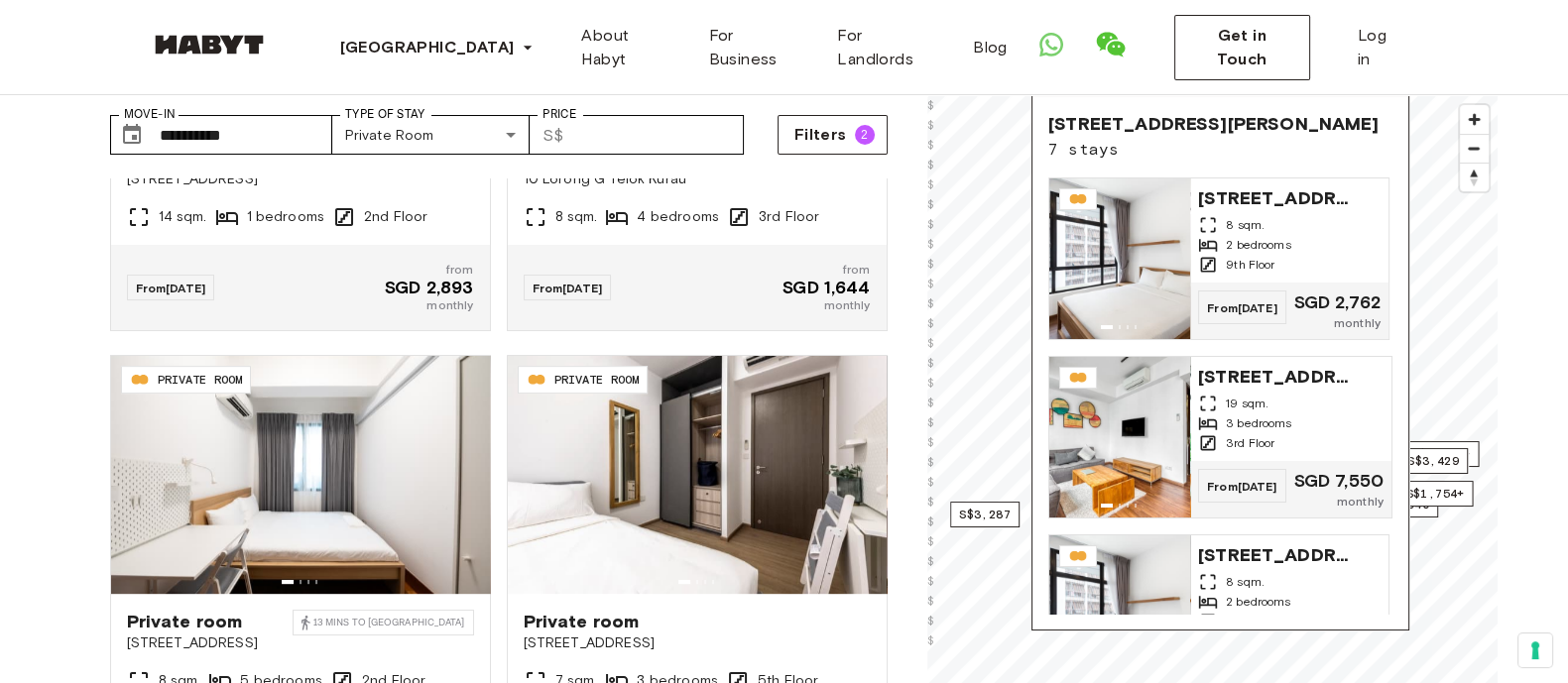 scroll, scrollTop: 1216, scrollLeft: 0, axis: vertical 